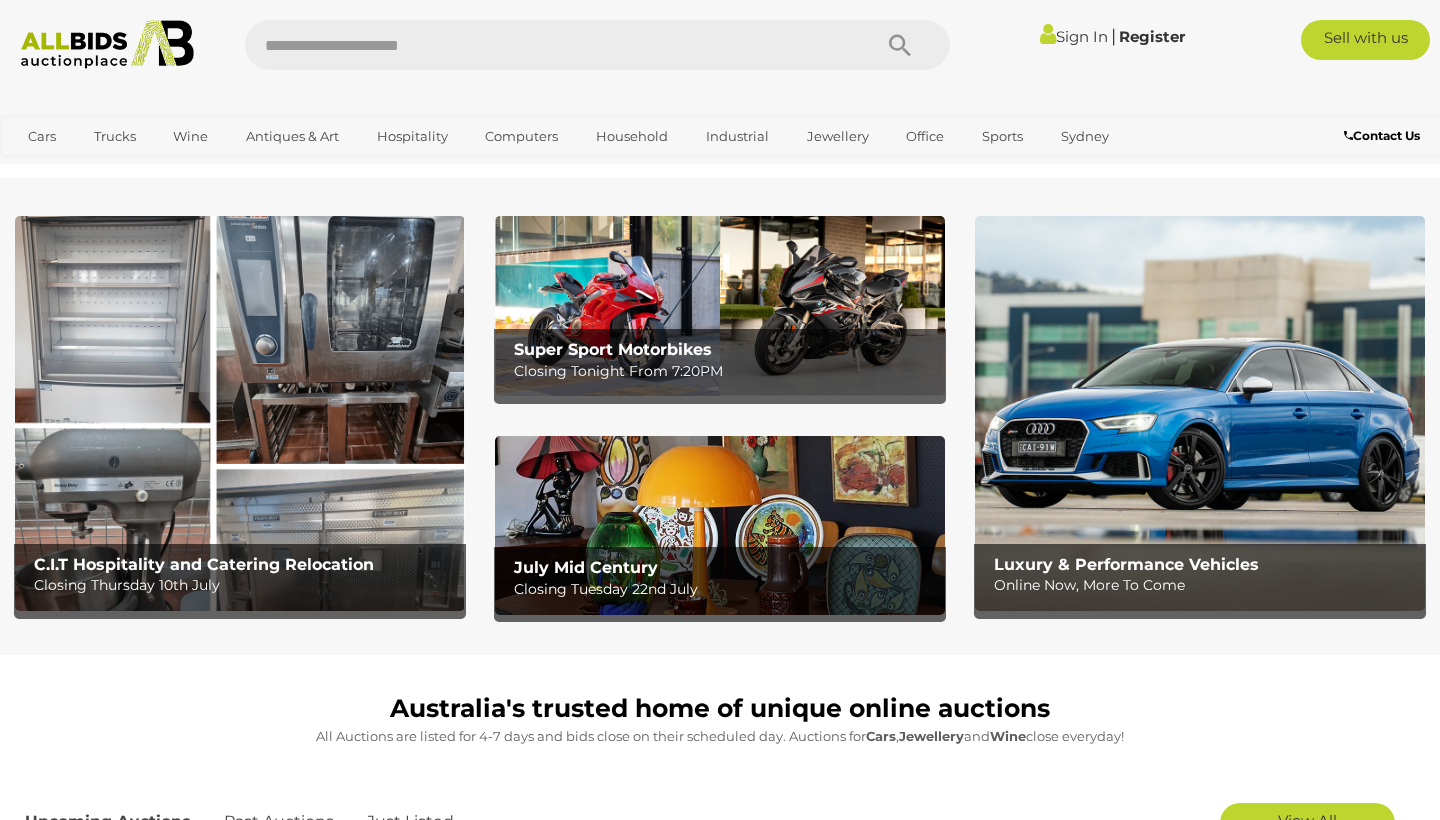 scroll, scrollTop: 0, scrollLeft: 0, axis: both 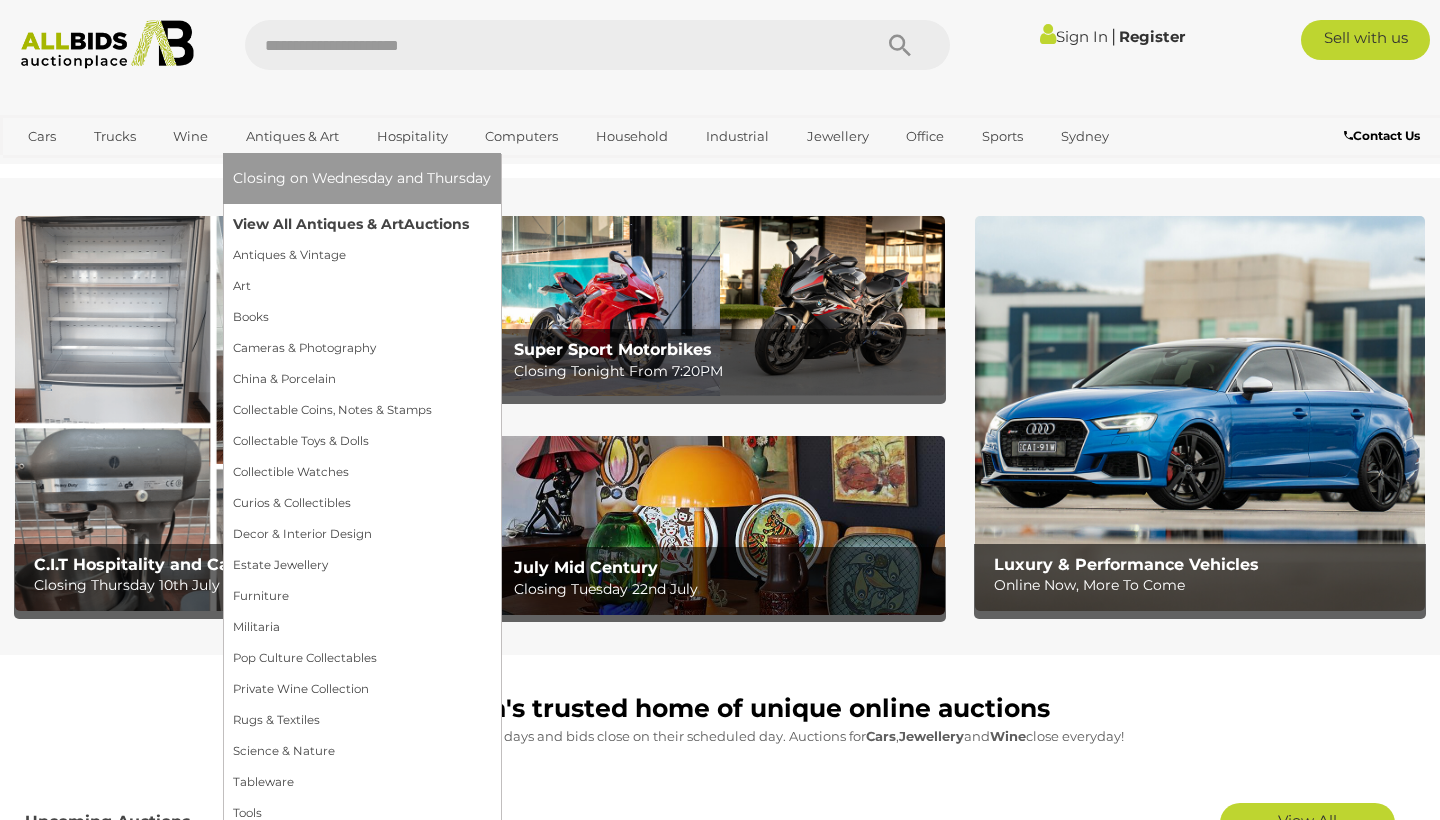 click on "View All Antiques & Art  Auctions" at bounding box center (362, 224) 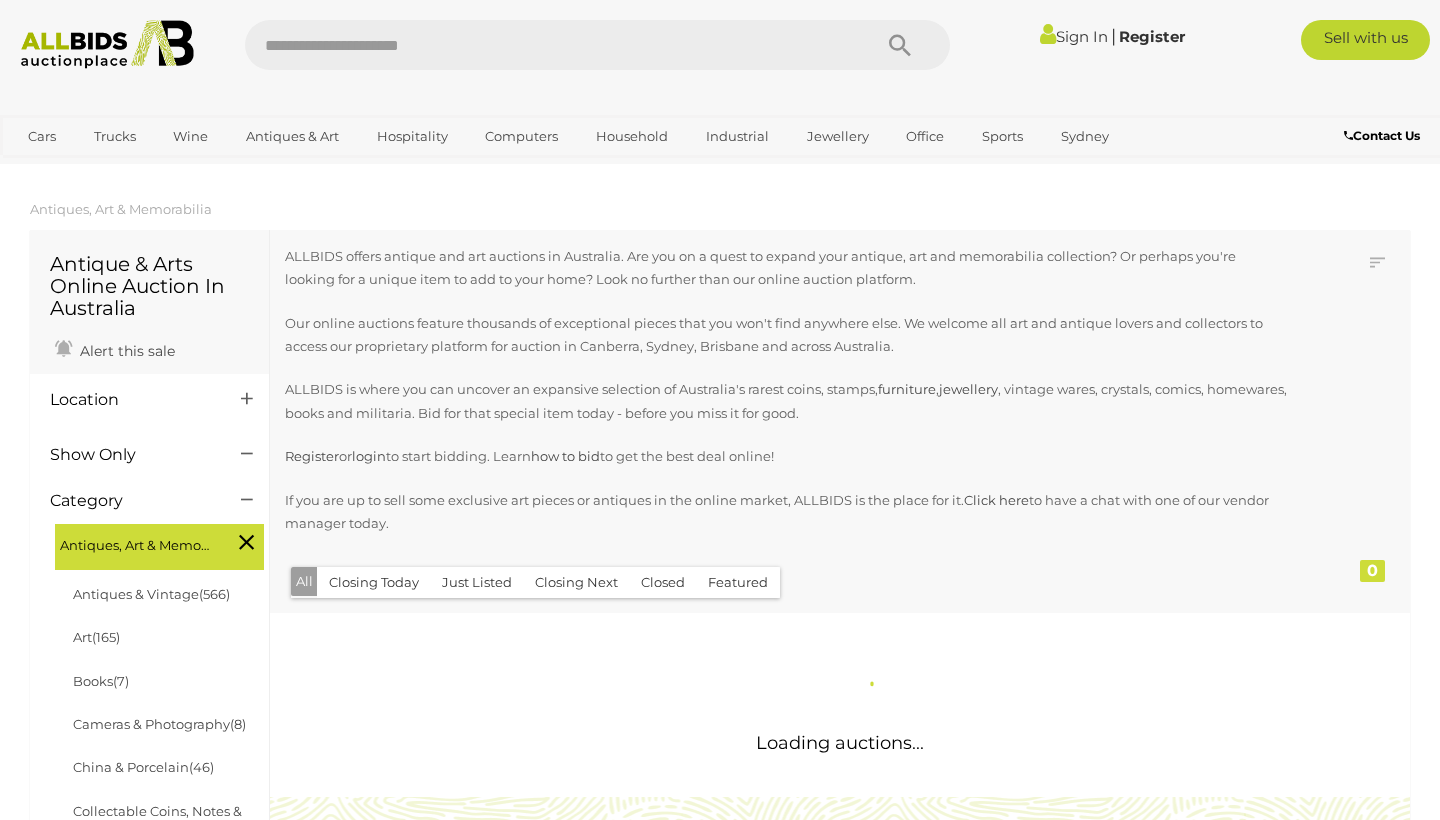 scroll, scrollTop: 0, scrollLeft: 0, axis: both 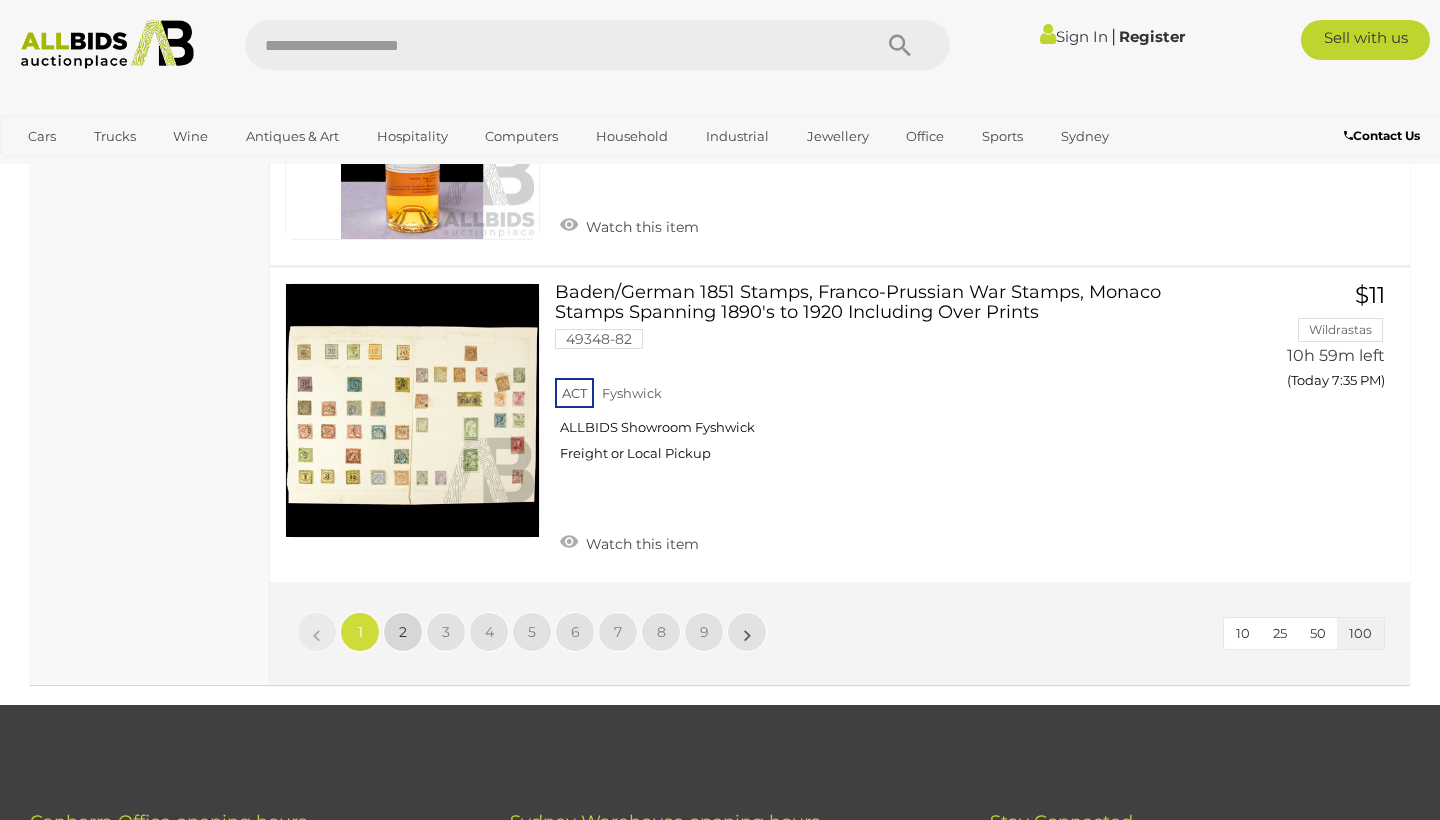 click on "2" at bounding box center [317, 632] 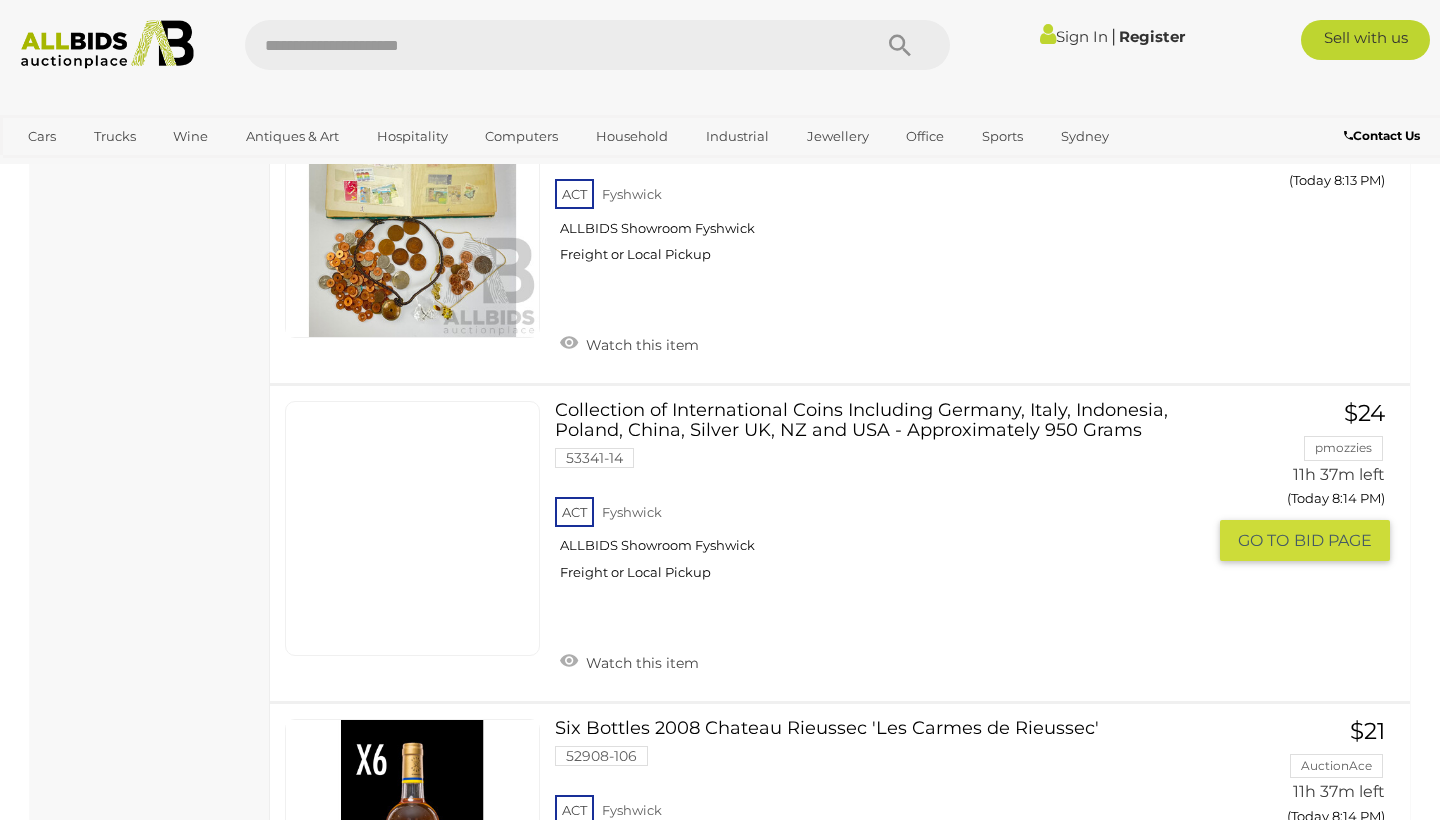 scroll, scrollTop: 14267, scrollLeft: 0, axis: vertical 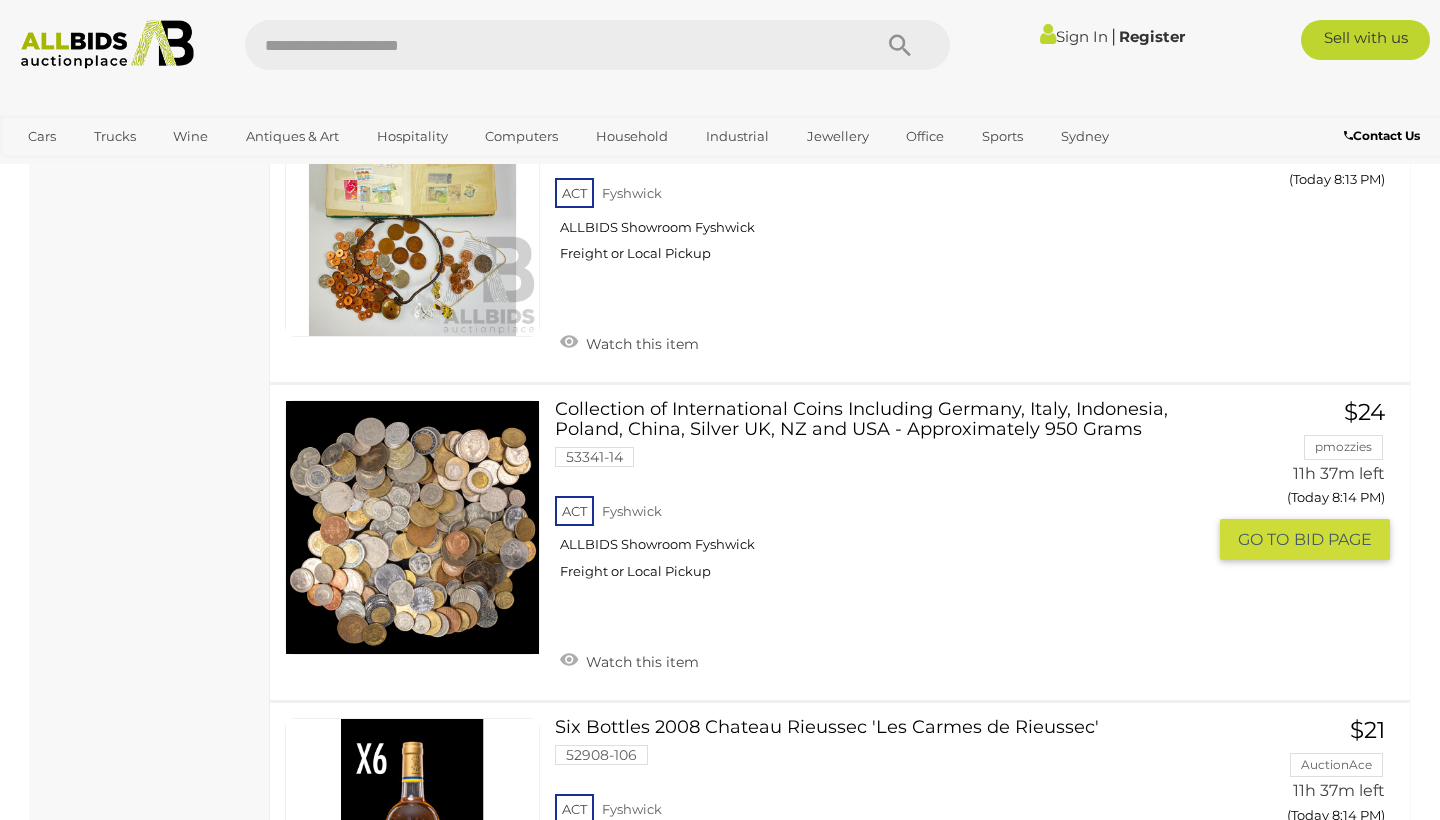 drag, startPoint x: 403, startPoint y: 405, endPoint x: 403, endPoint y: 360, distance: 45 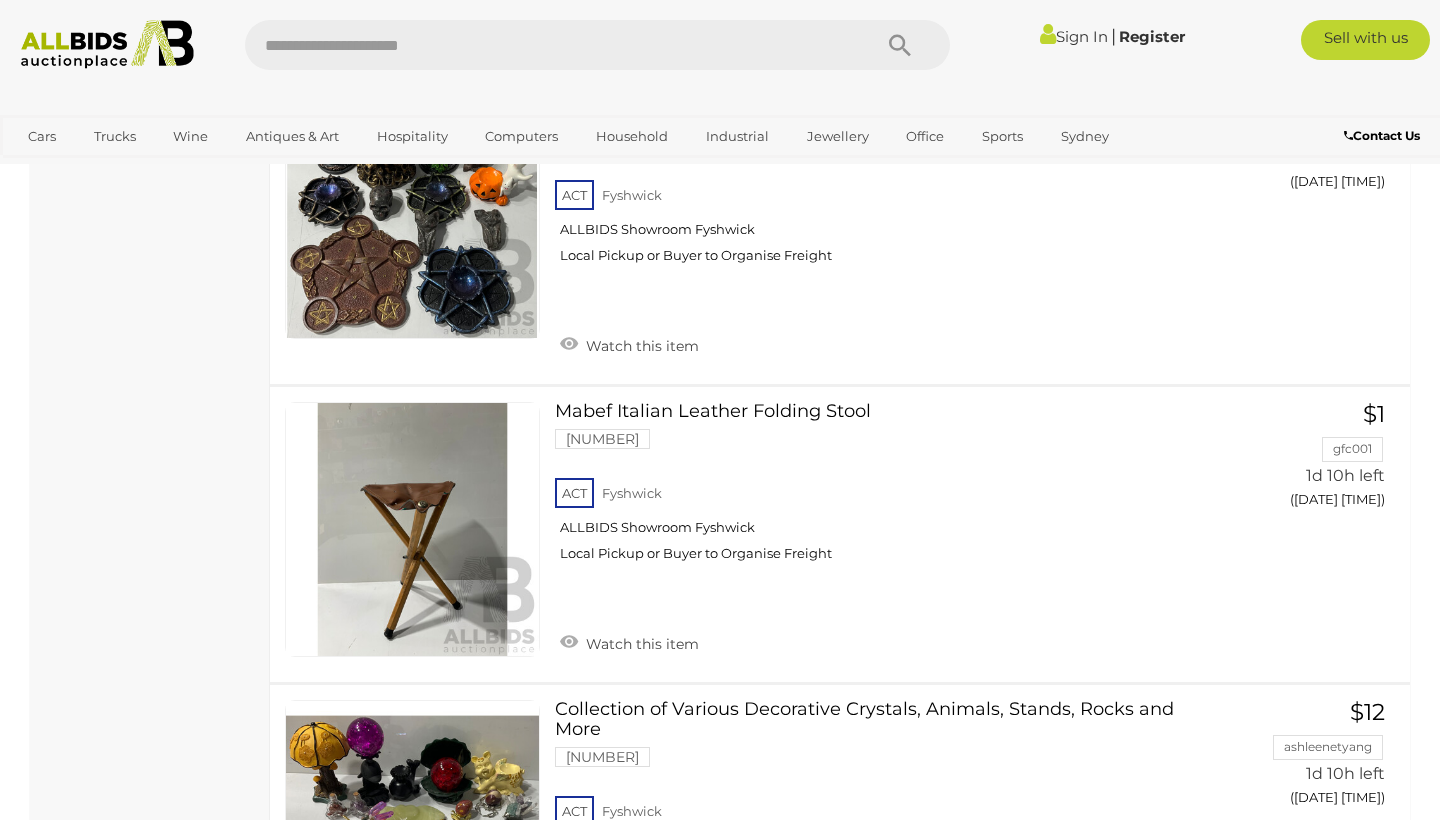 scroll, scrollTop: 19241, scrollLeft: 0, axis: vertical 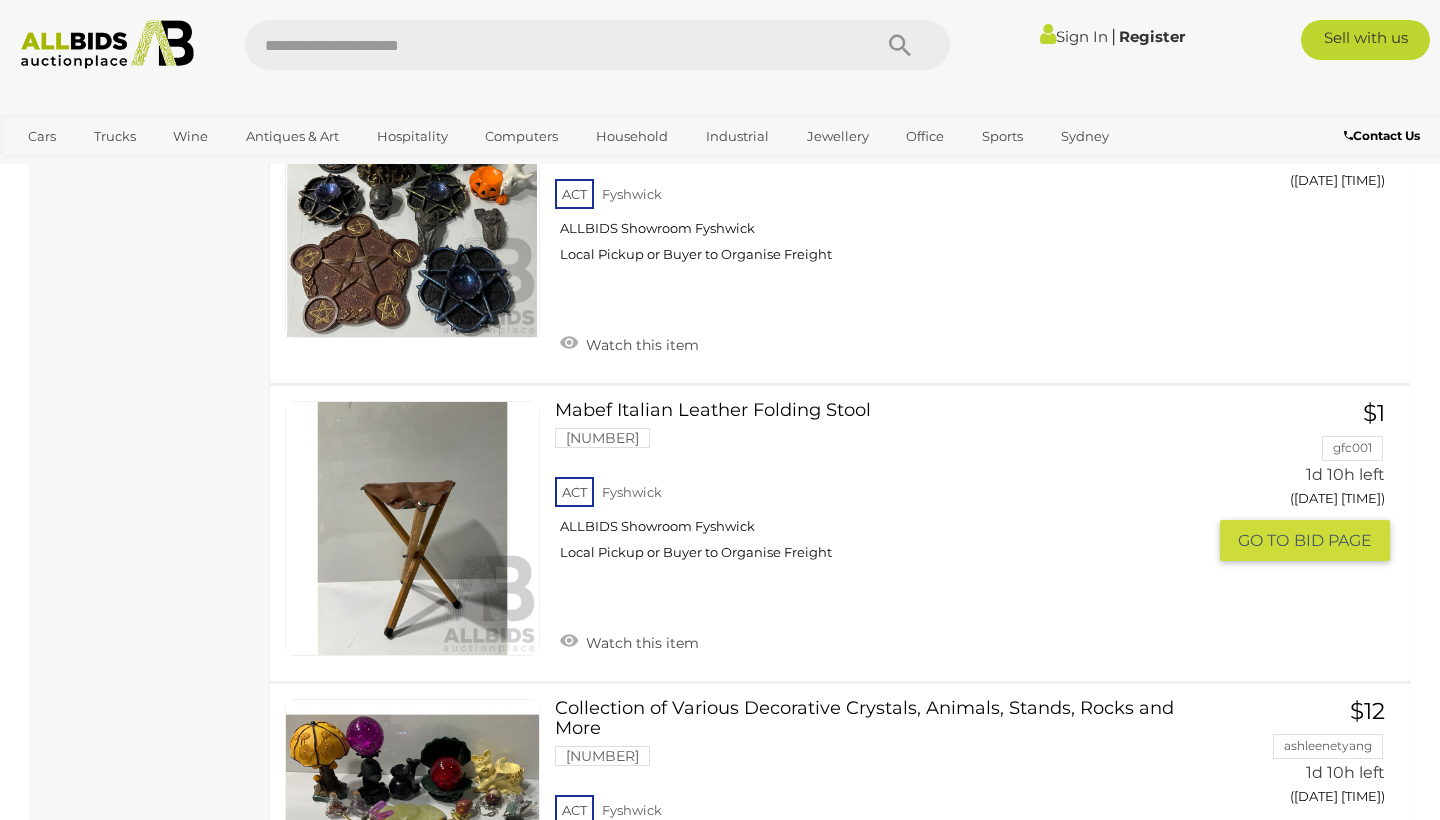 click on "Mabef Italian Leather Folding Stool
[NUMBER]
[STATE]
[CITY] Showroom [CITY]" at bounding box center [887, 488] 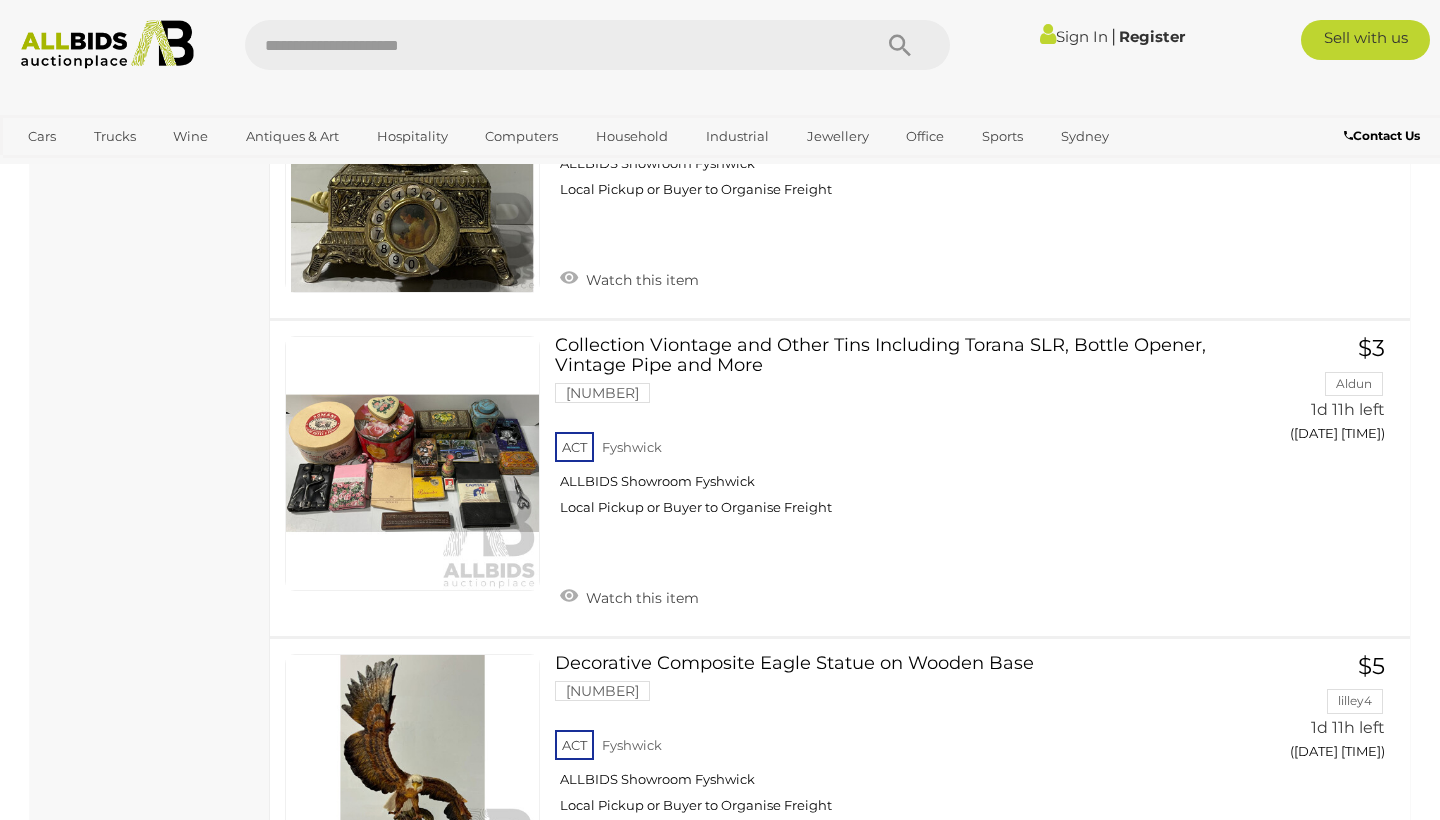 scroll, scrollTop: 30531, scrollLeft: 0, axis: vertical 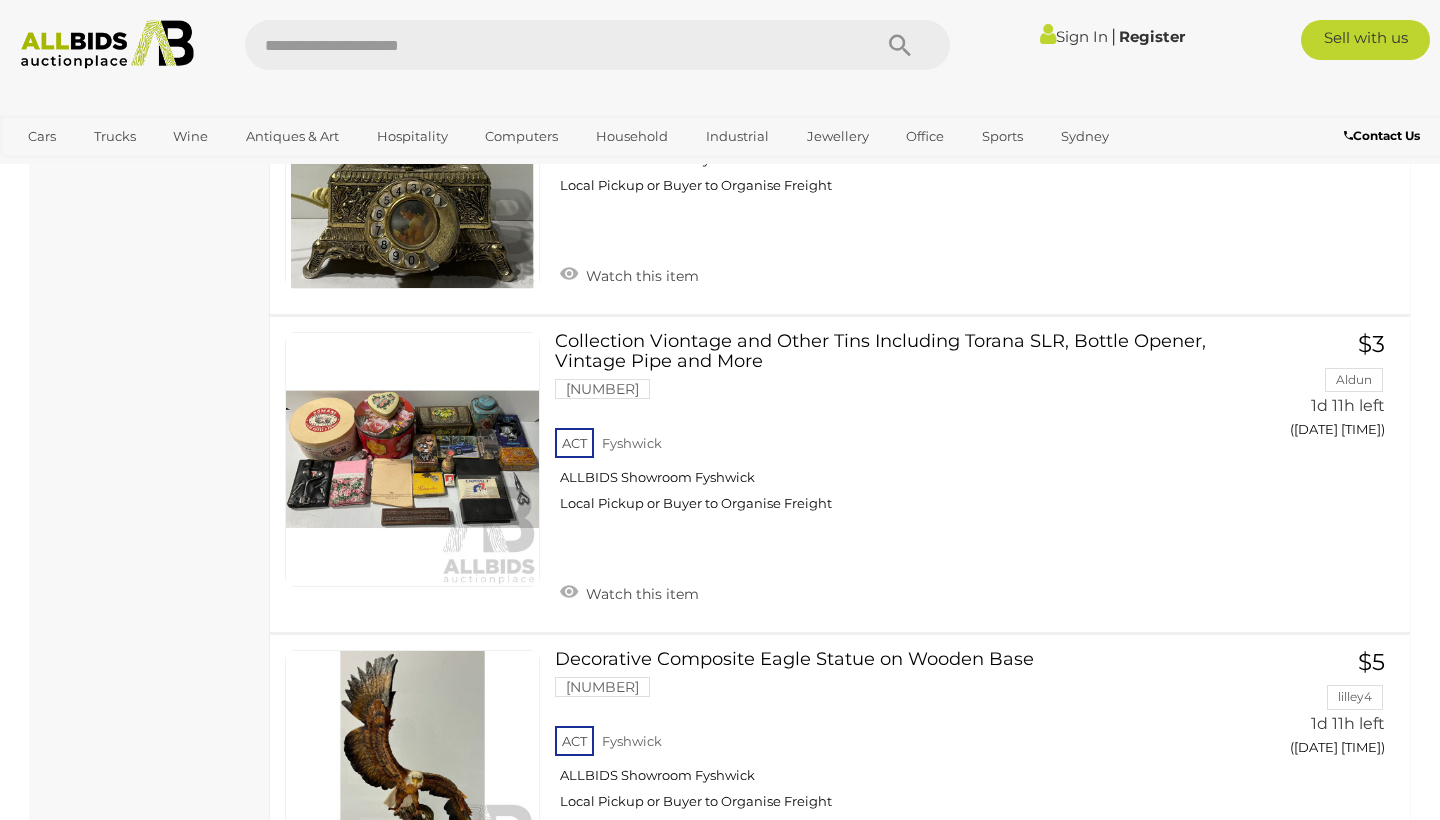 click on "3" at bounding box center (317, 980) 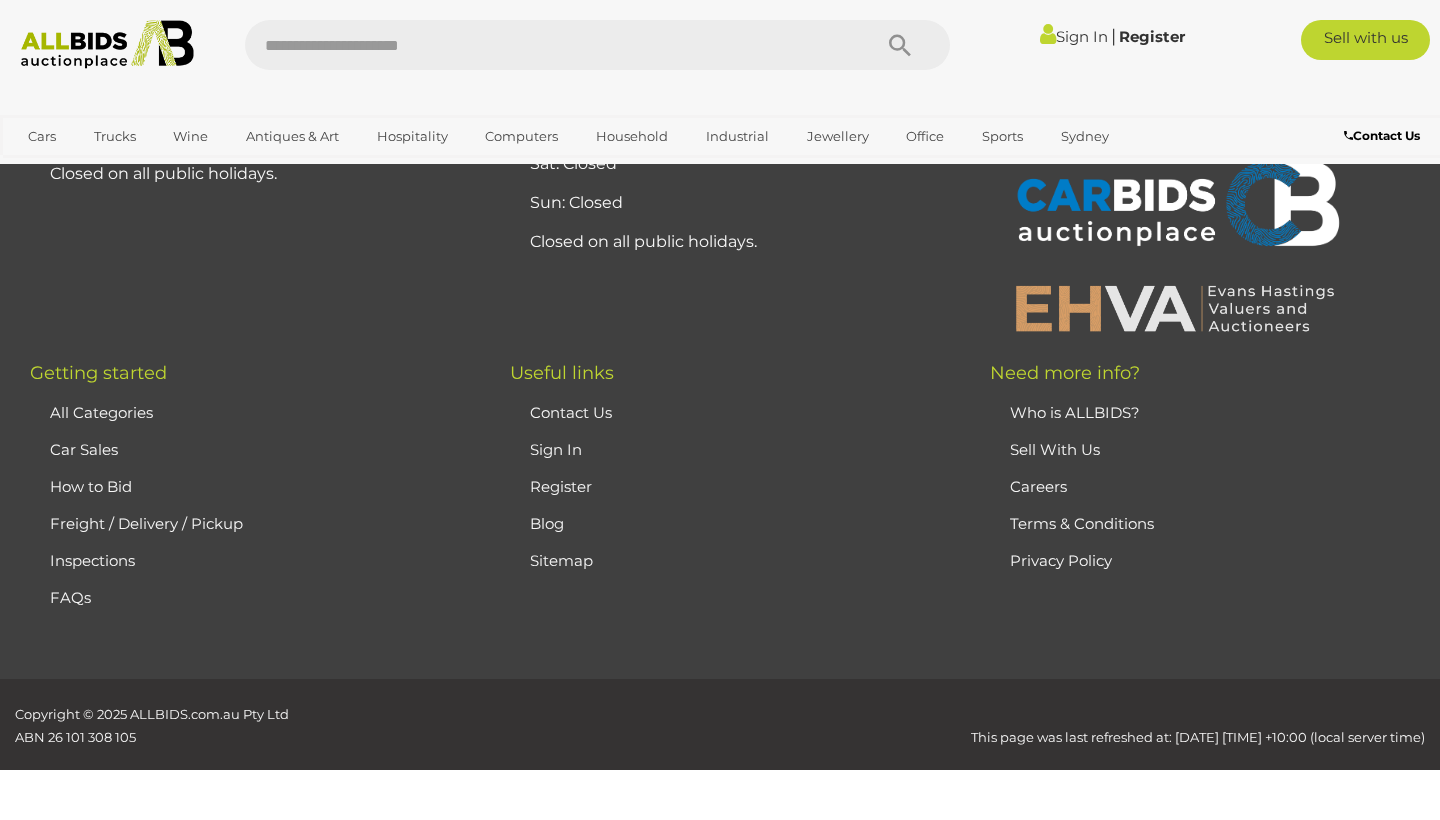 scroll, scrollTop: 442, scrollLeft: 0, axis: vertical 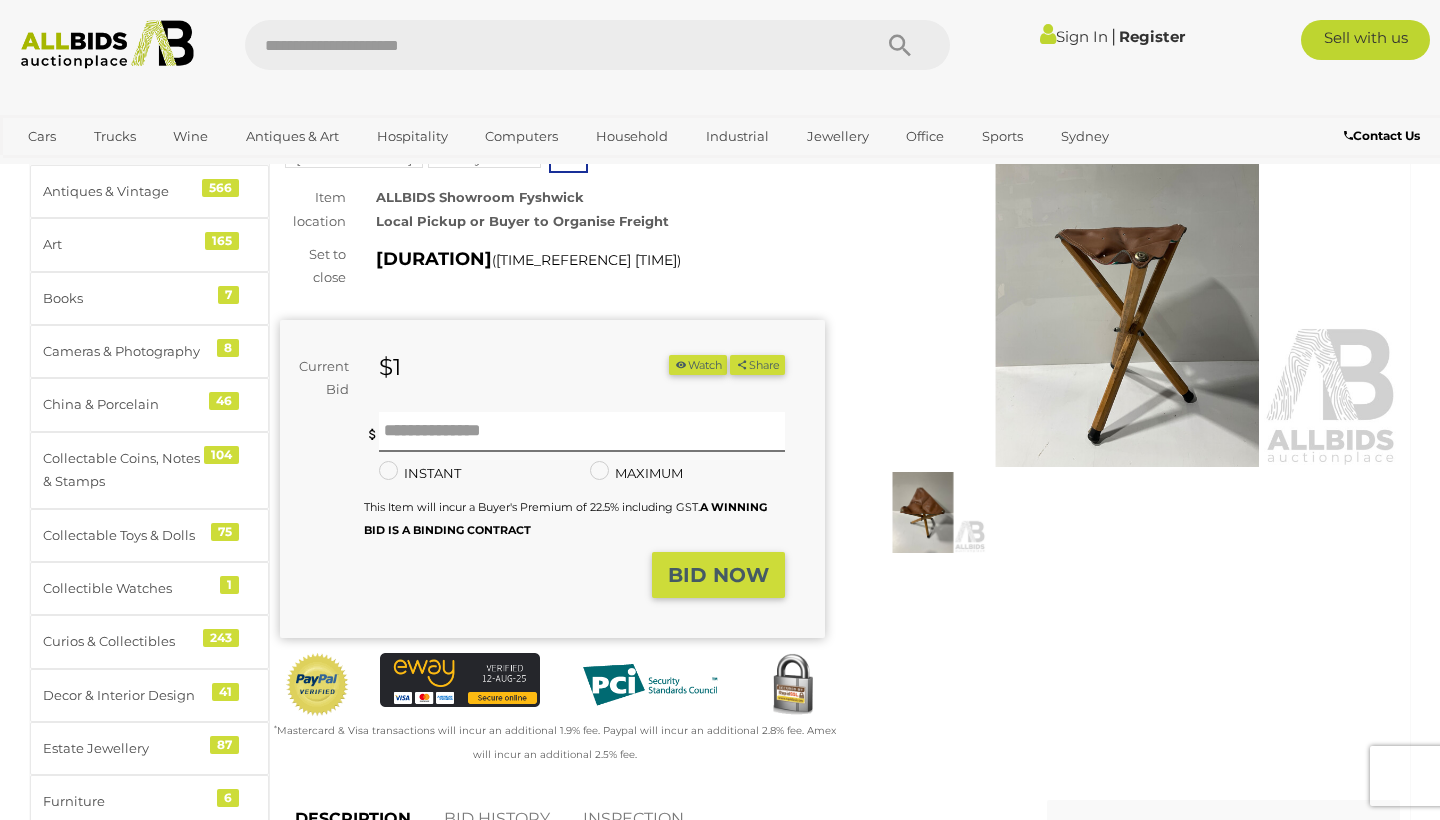 click at bounding box center [1127, 291] 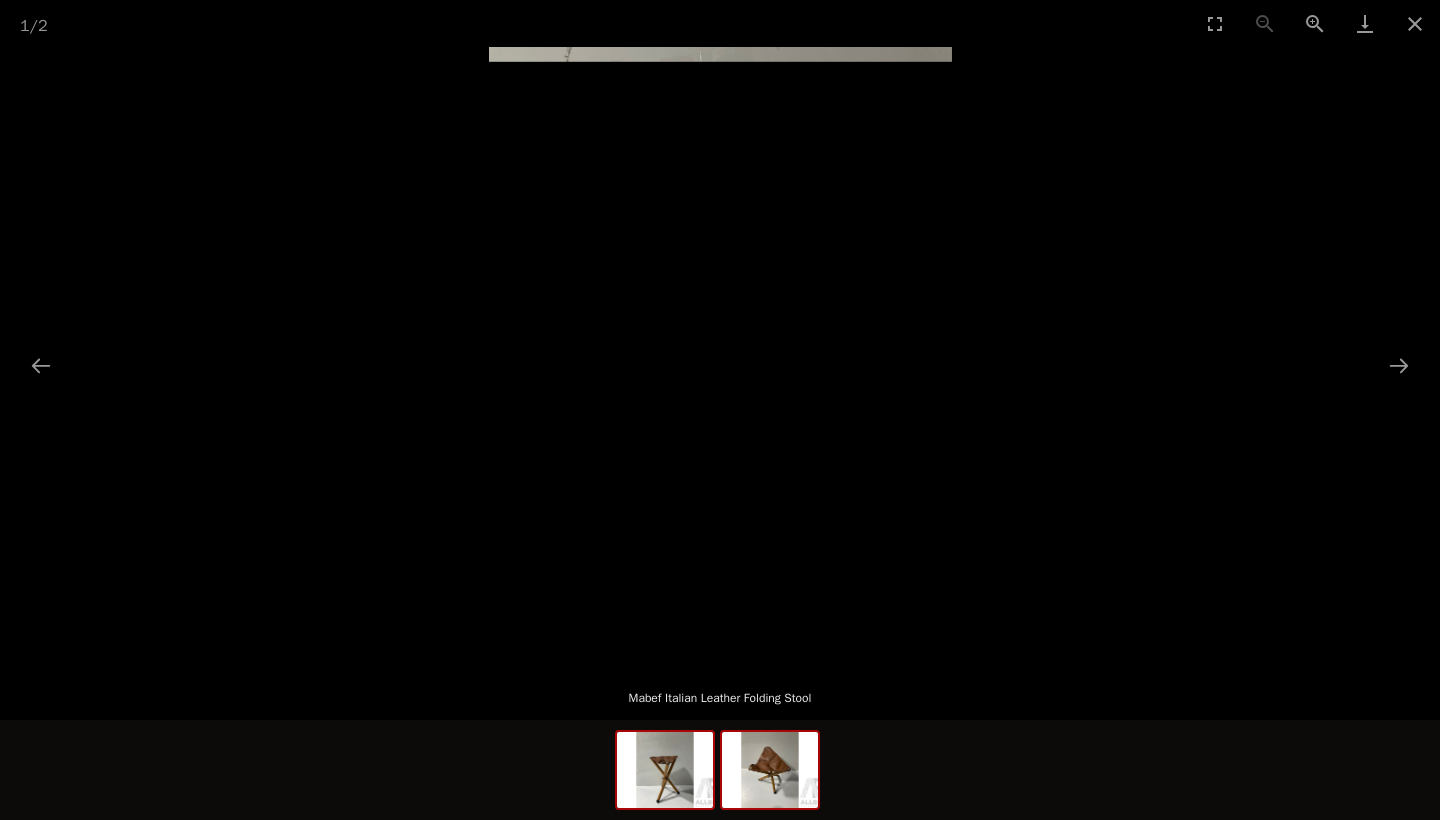 click at bounding box center (665, 770) 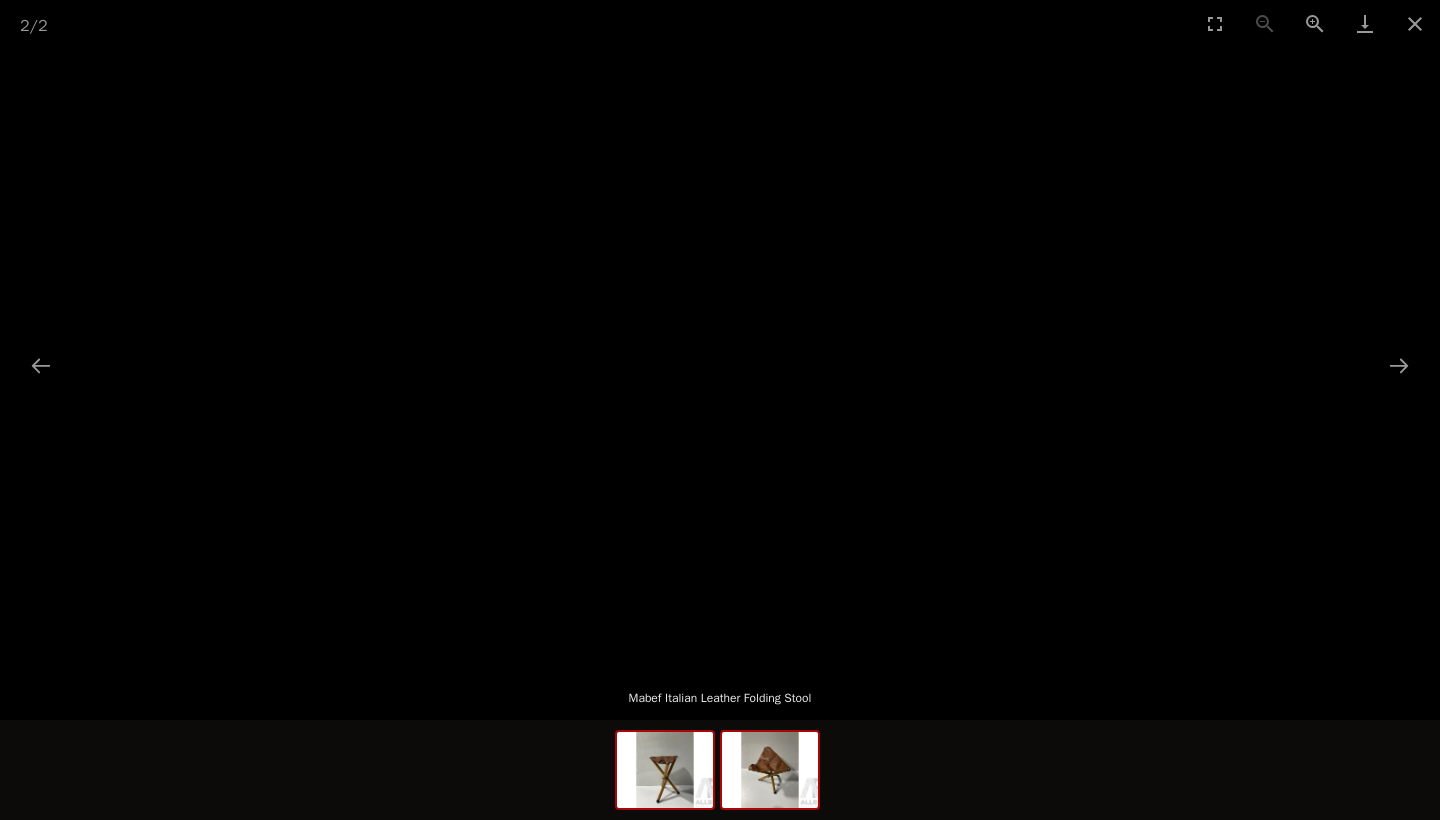 click at bounding box center (665, 770) 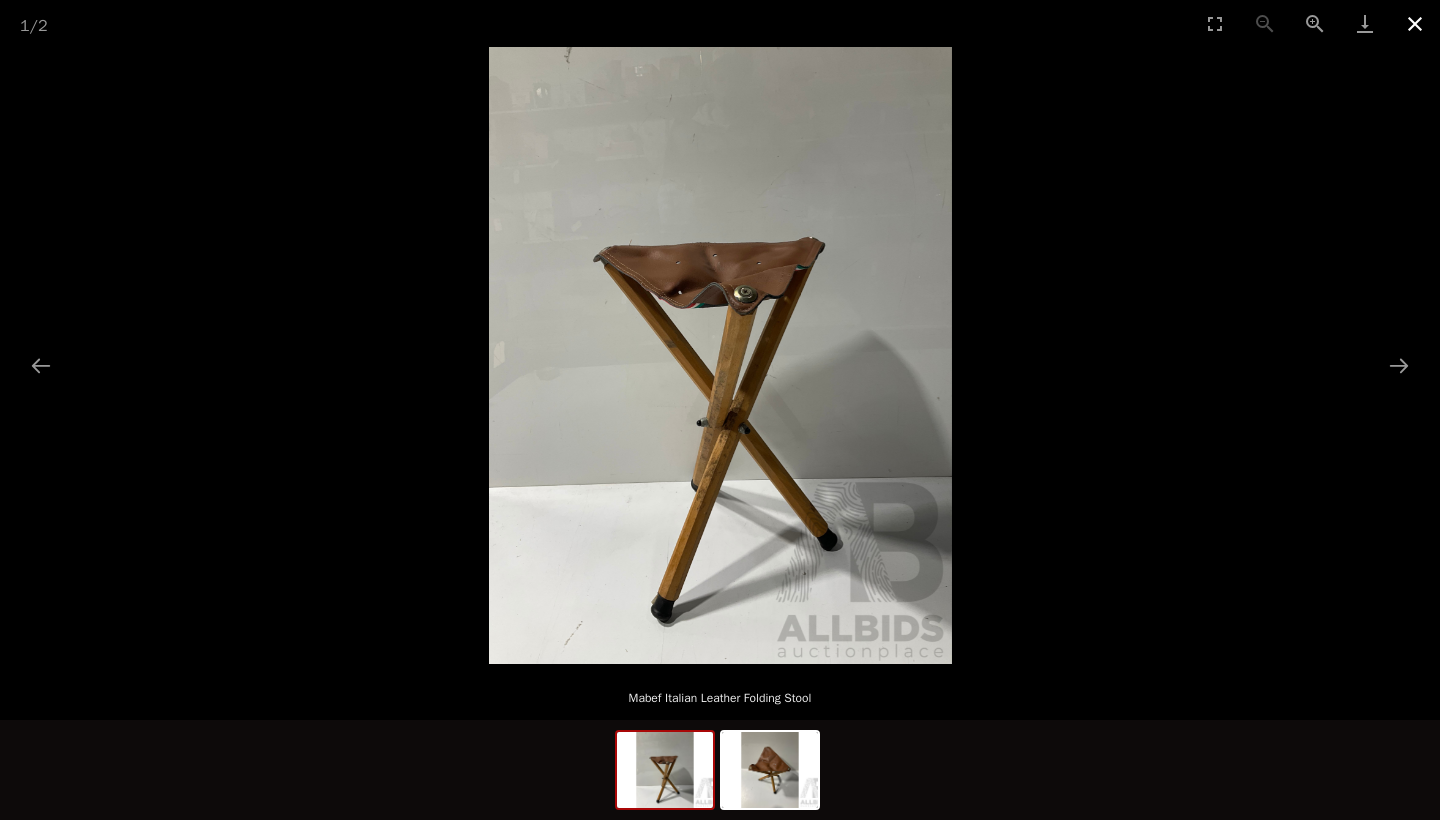 click at bounding box center (1415, 23) 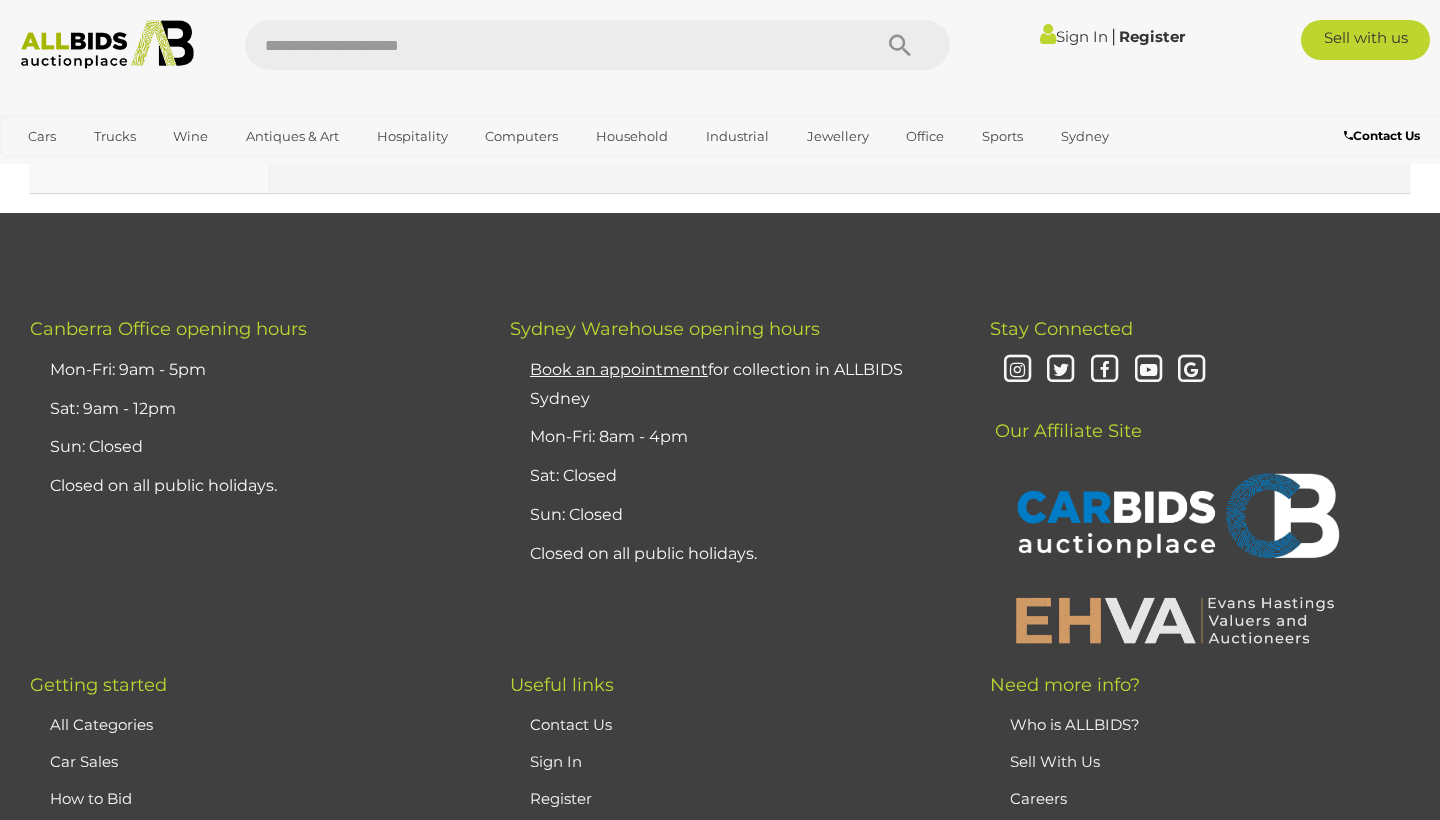 scroll, scrollTop: 31618, scrollLeft: 0, axis: vertical 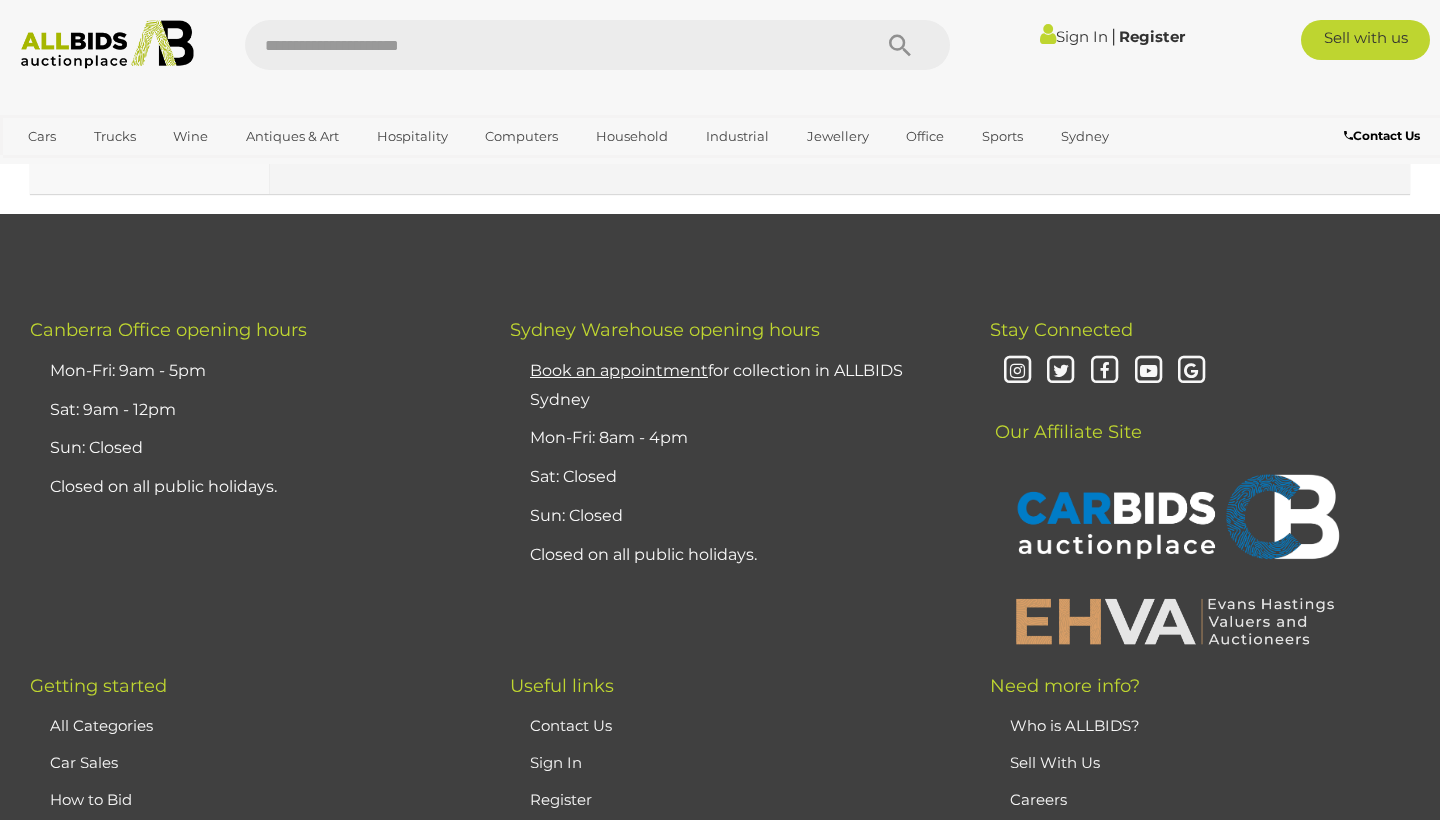 drag, startPoint x: 937, startPoint y: 605, endPoint x: 713, endPoint y: 474, distance: 259.49374 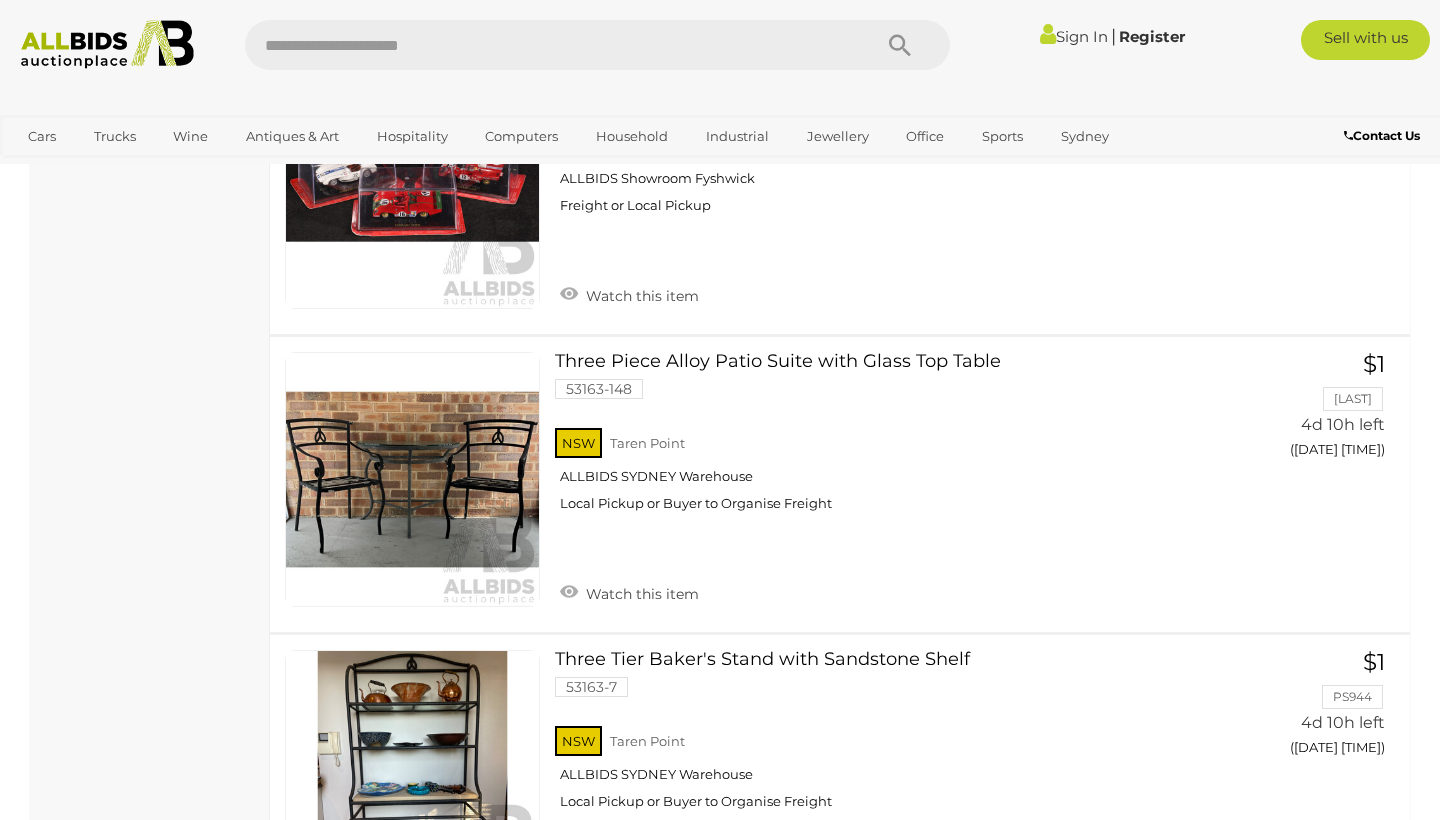 scroll, scrollTop: 30484, scrollLeft: 0, axis: vertical 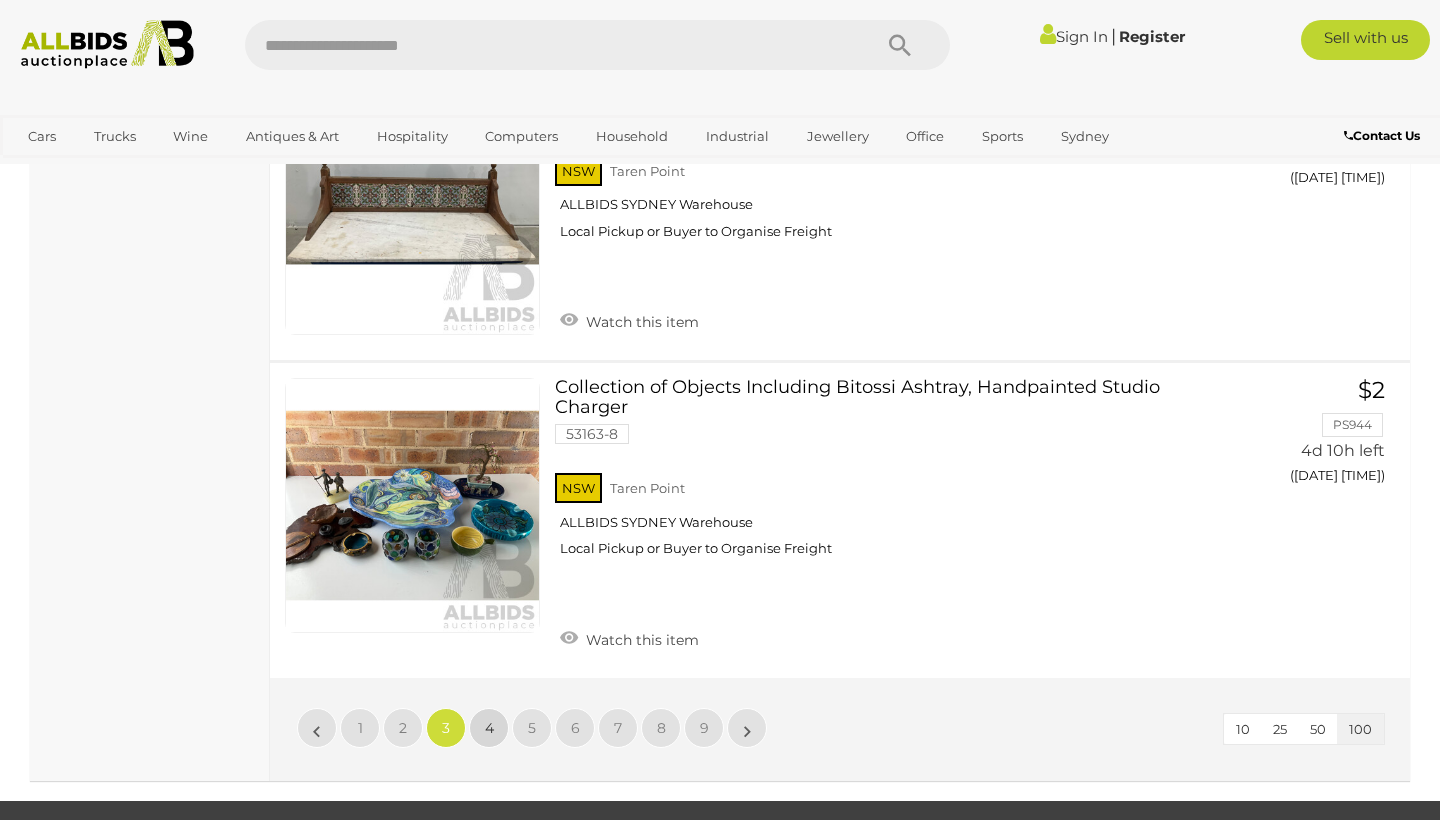 click on "4" at bounding box center [317, 728] 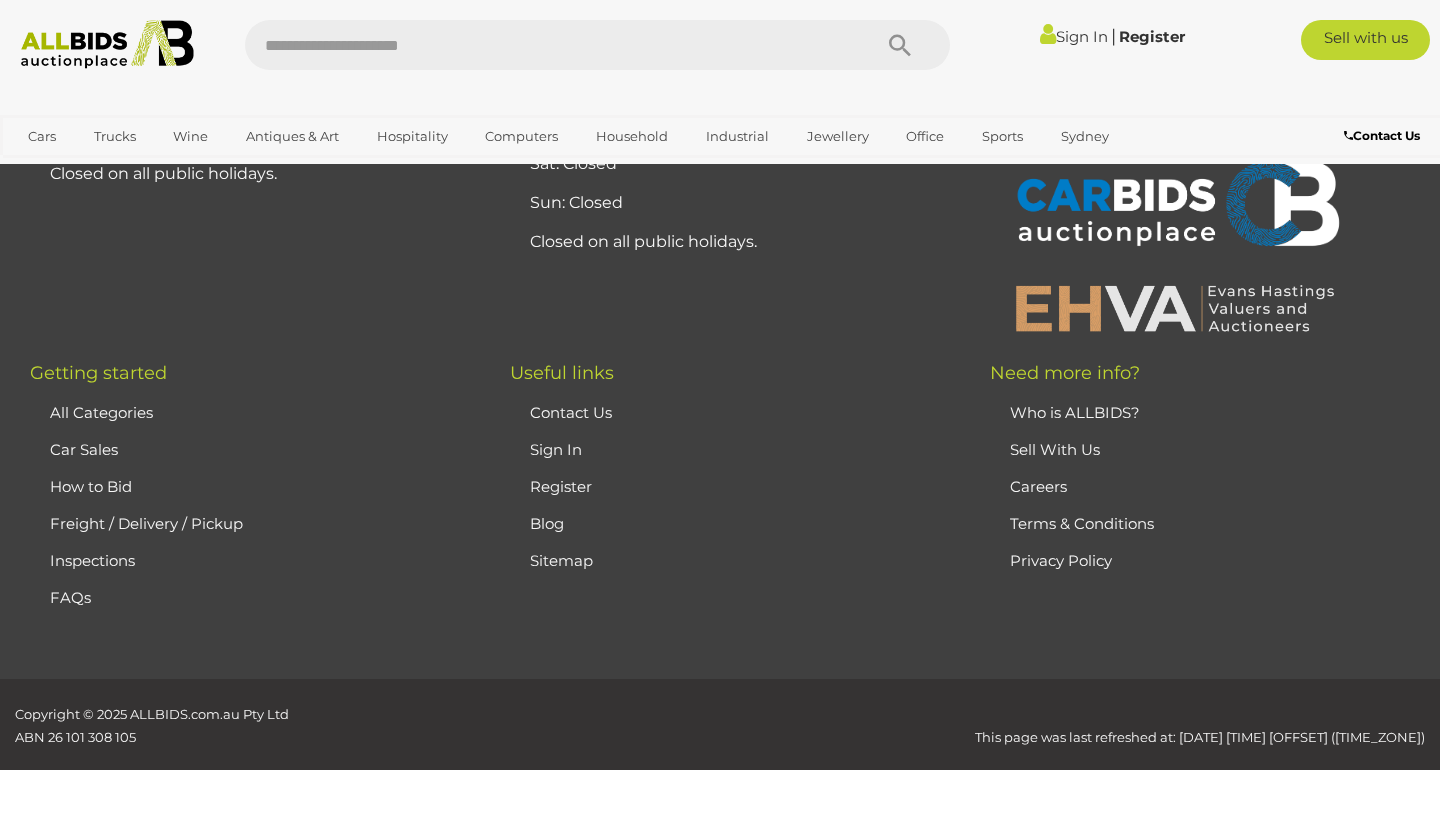 scroll, scrollTop: 442, scrollLeft: 0, axis: vertical 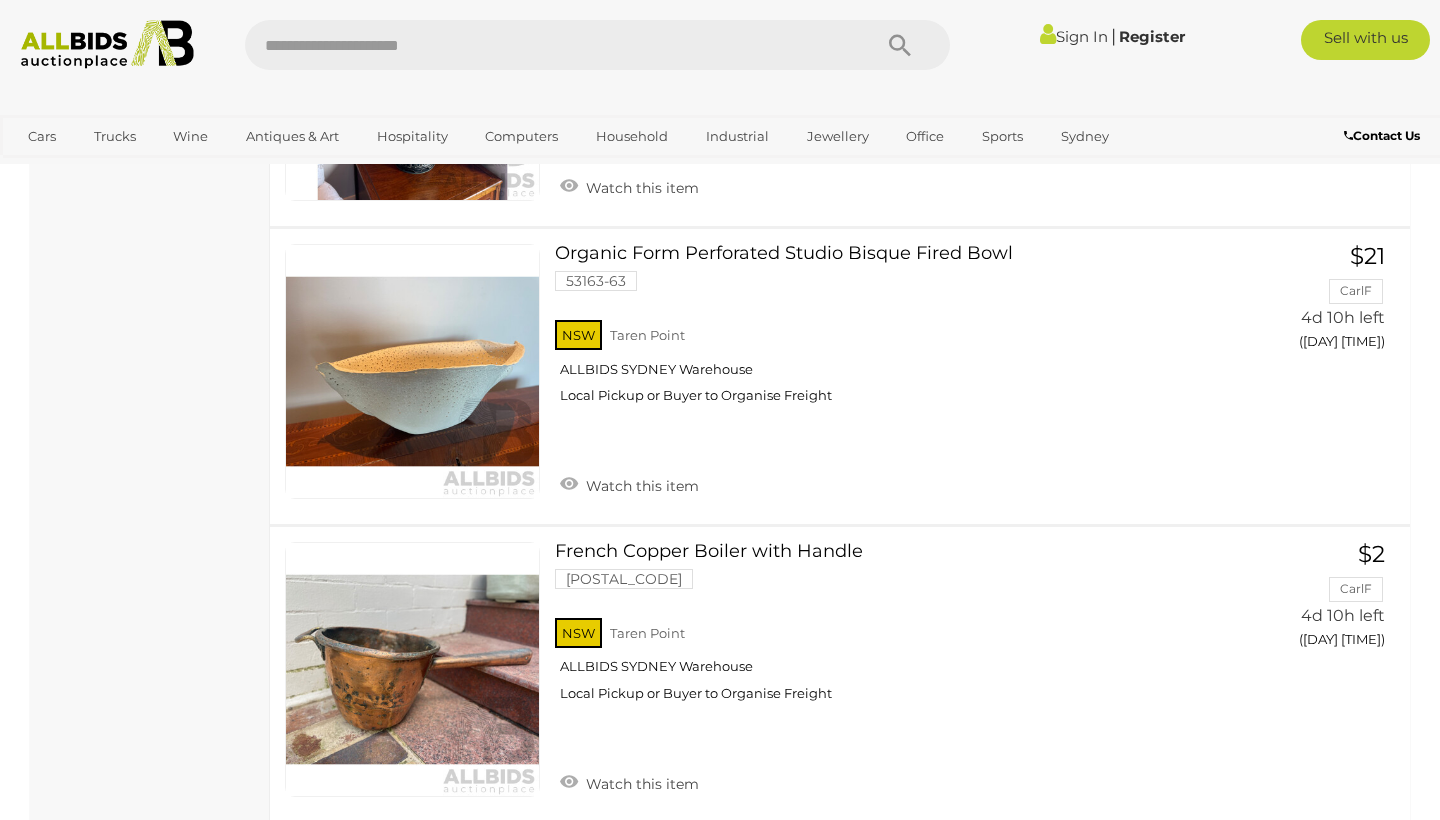 click on "5" at bounding box center [360, 872] 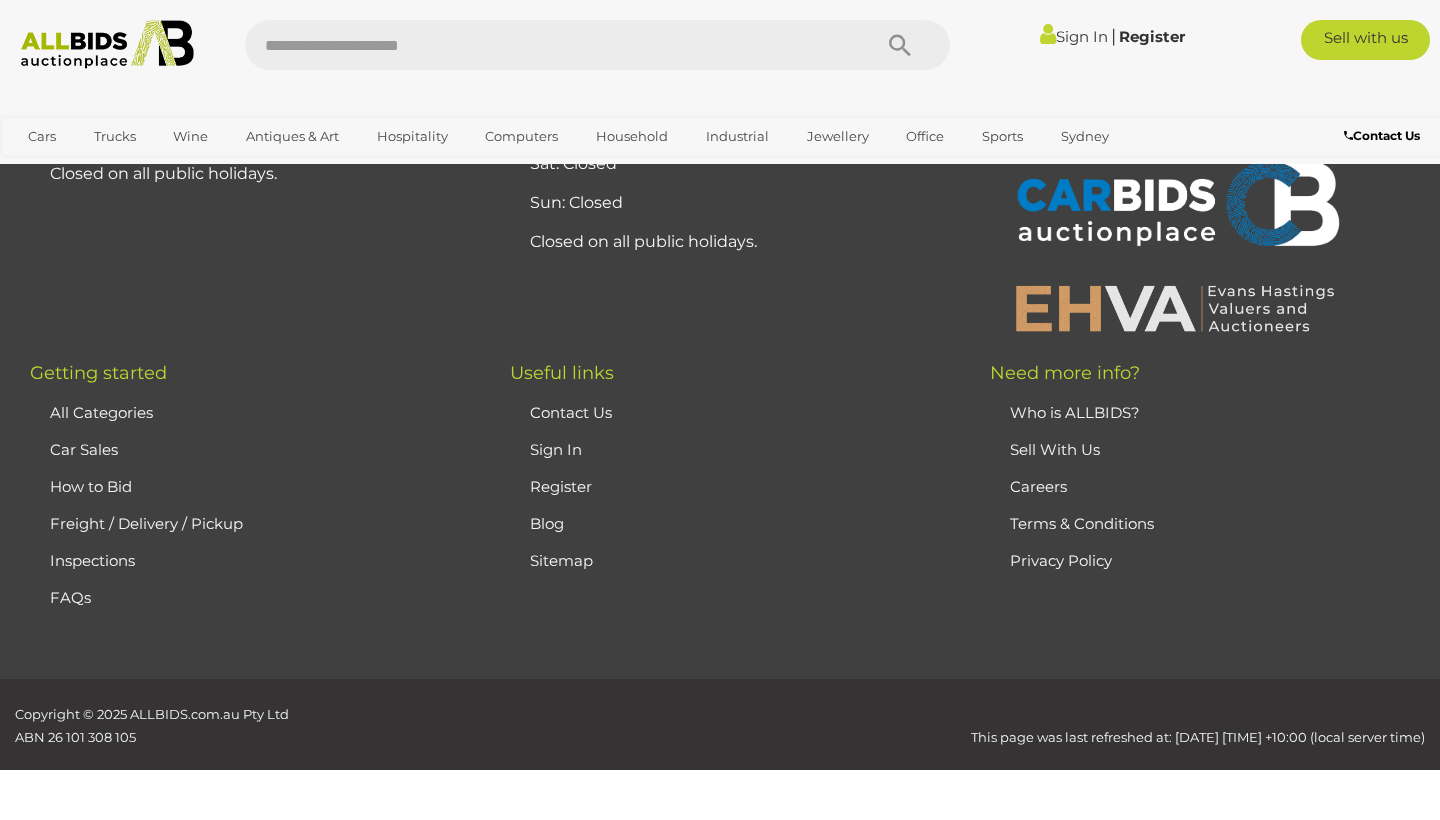 scroll, scrollTop: 442, scrollLeft: 0, axis: vertical 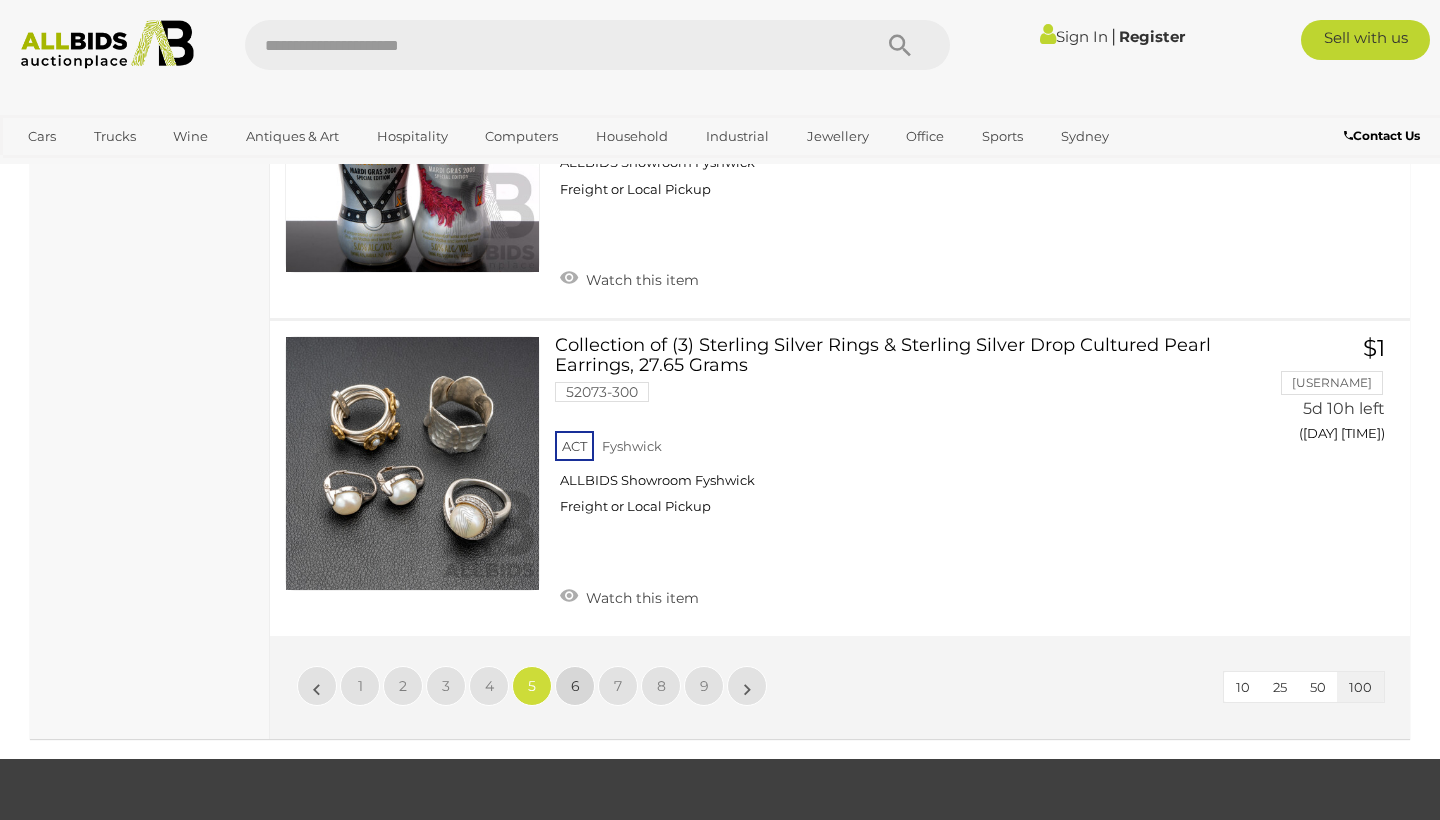 click on "6" at bounding box center (360, 686) 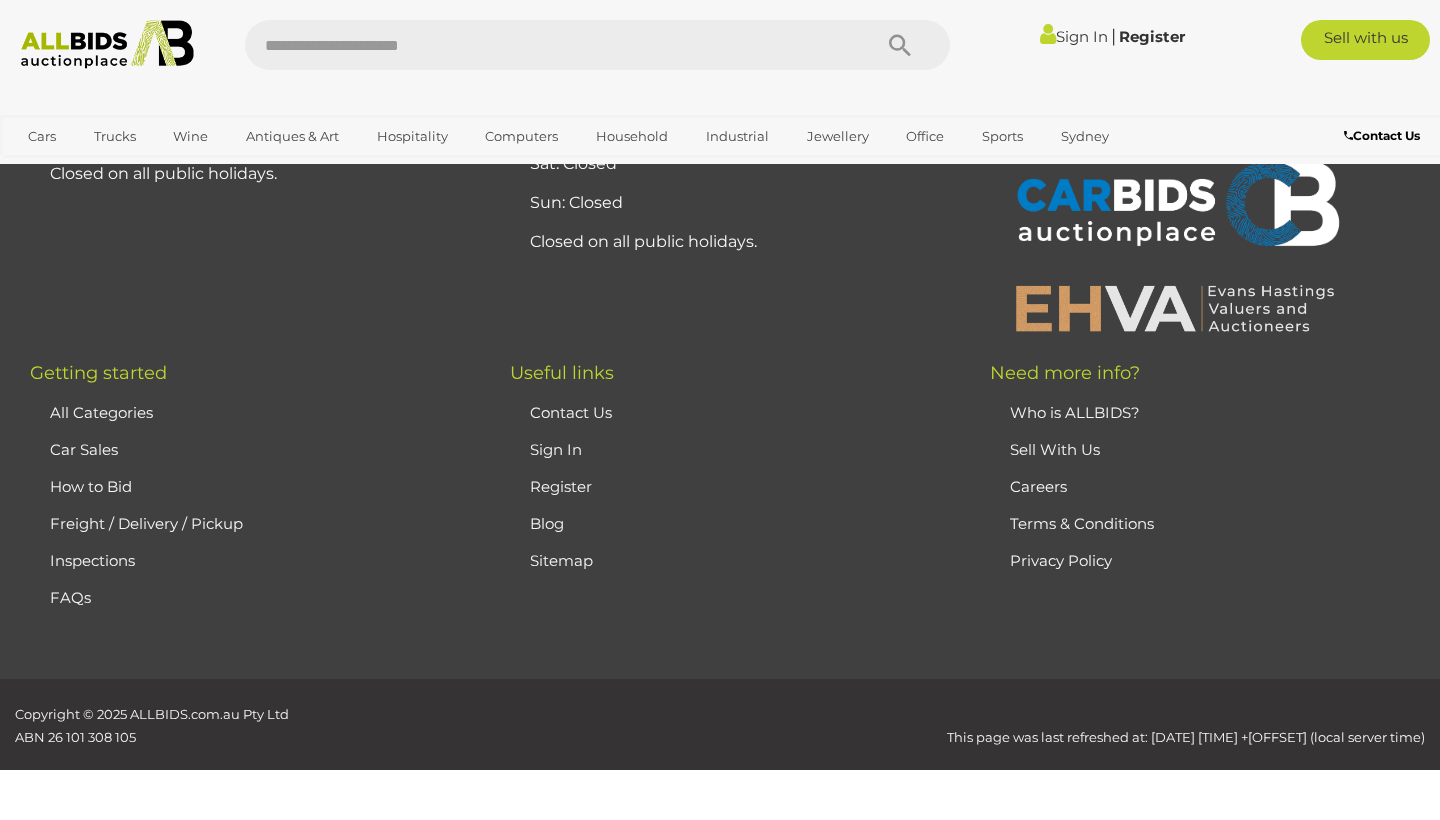 scroll, scrollTop: 442, scrollLeft: 0, axis: vertical 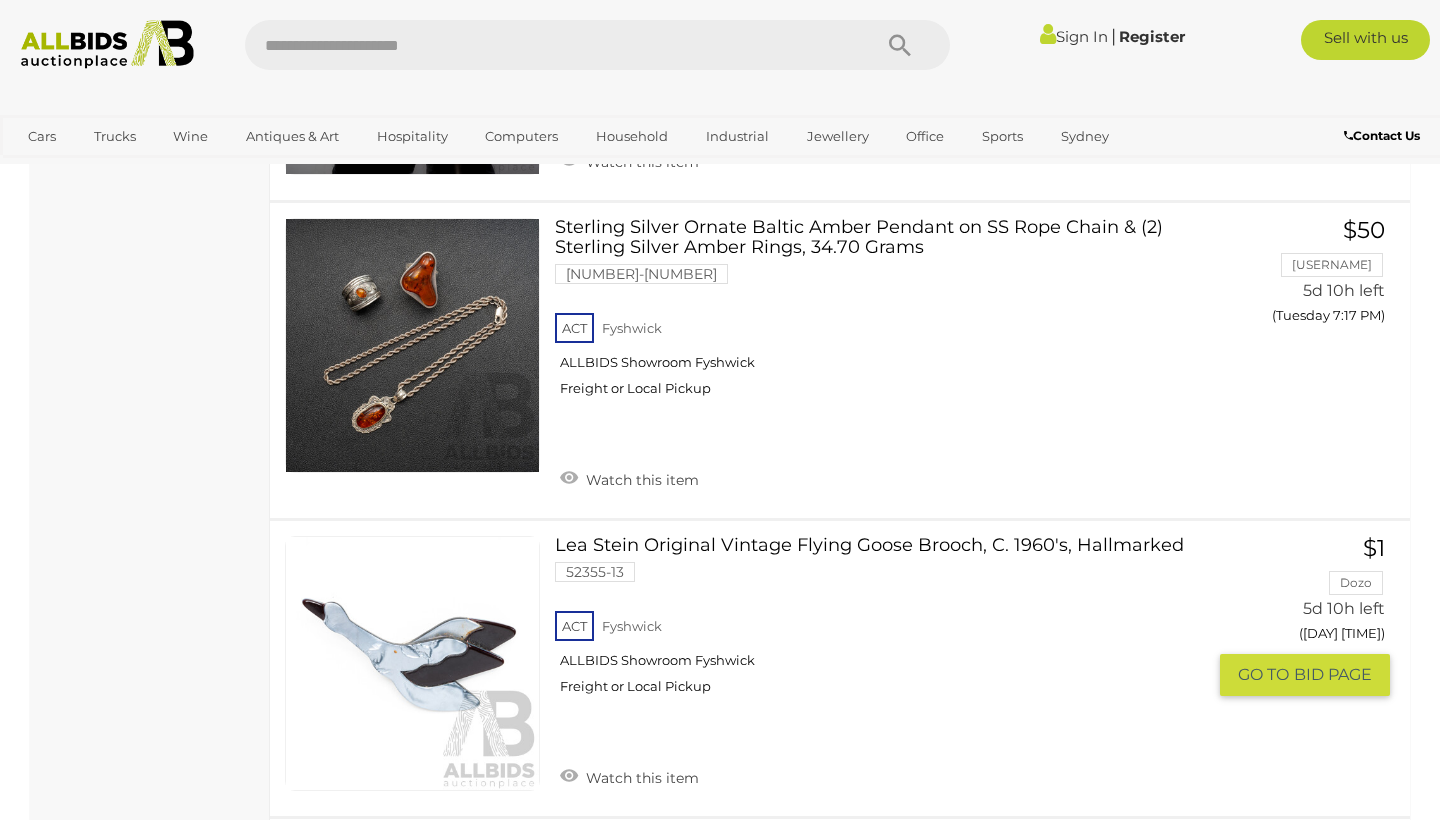 click at bounding box center (412, 663) 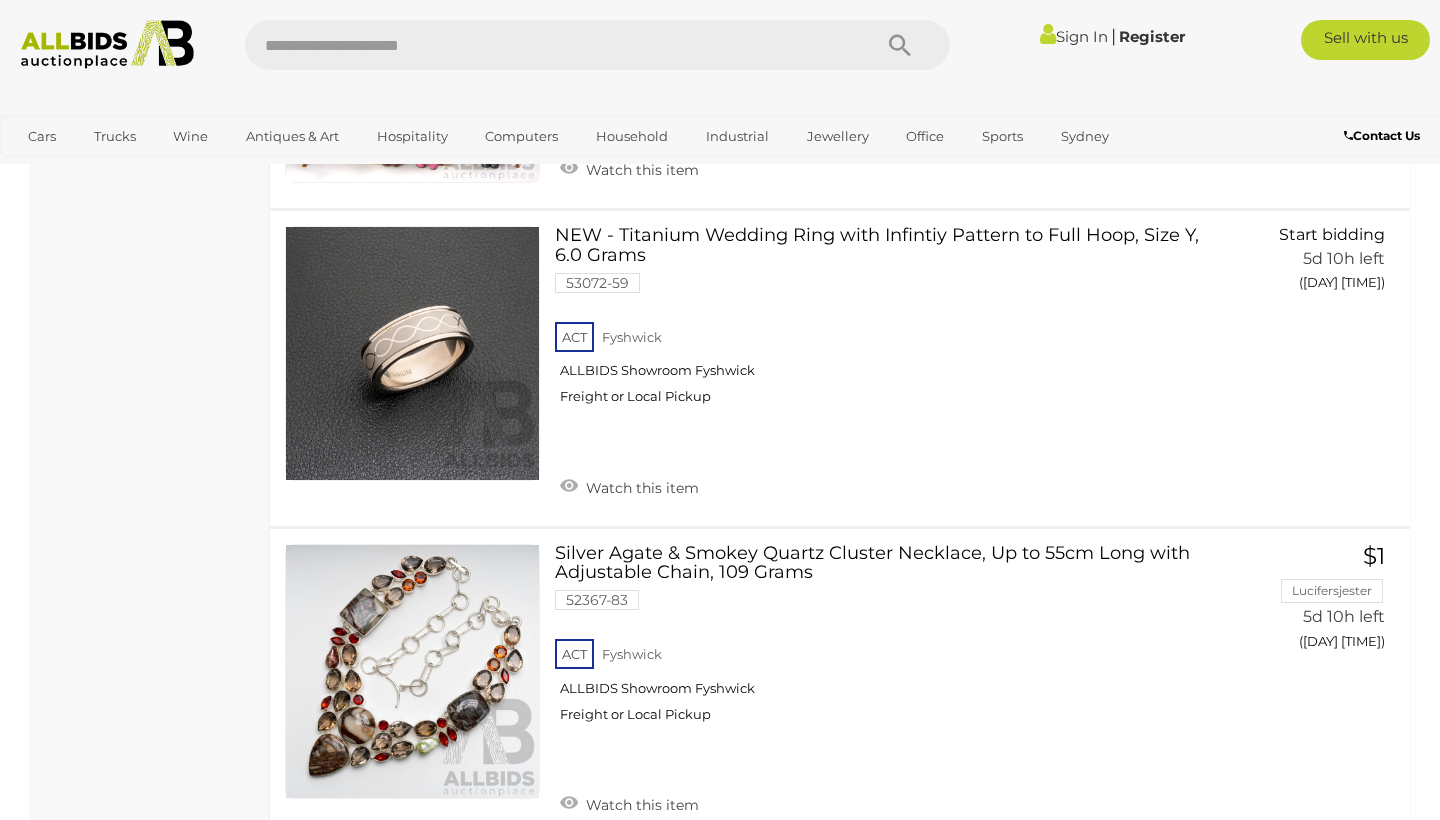 scroll, scrollTop: 21789, scrollLeft: 0, axis: vertical 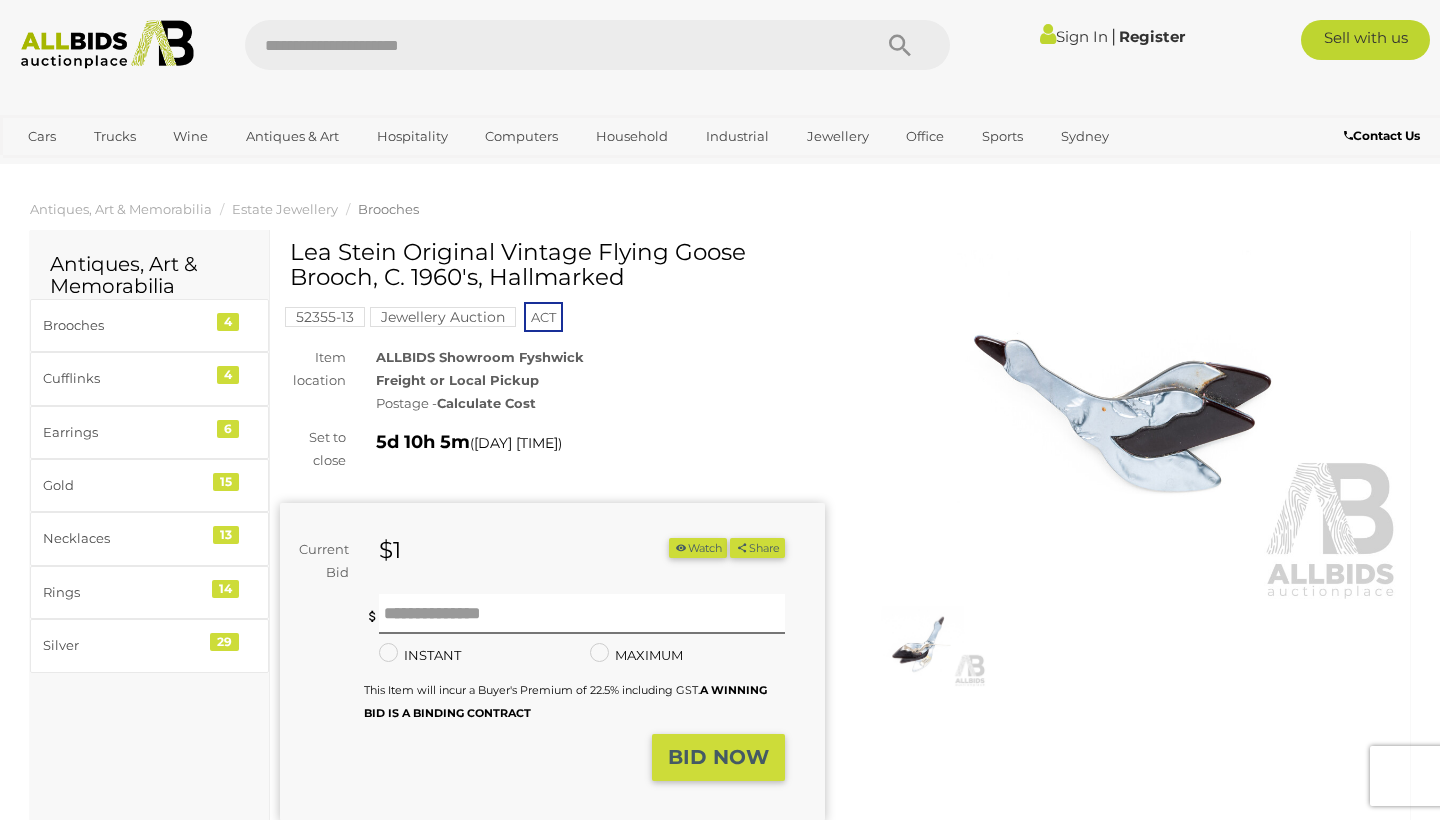 click at bounding box center (923, 646) 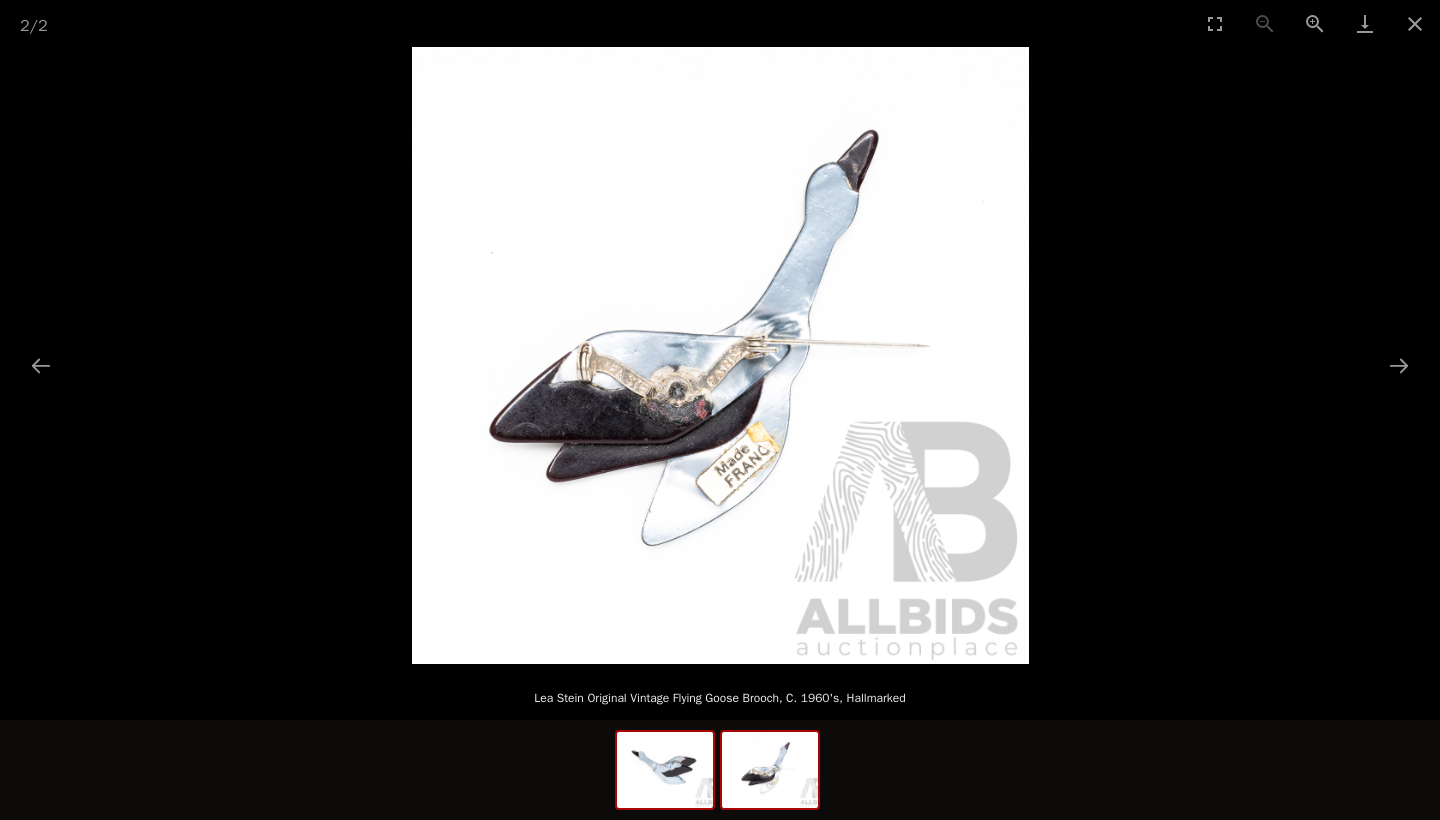 click at bounding box center (665, 770) 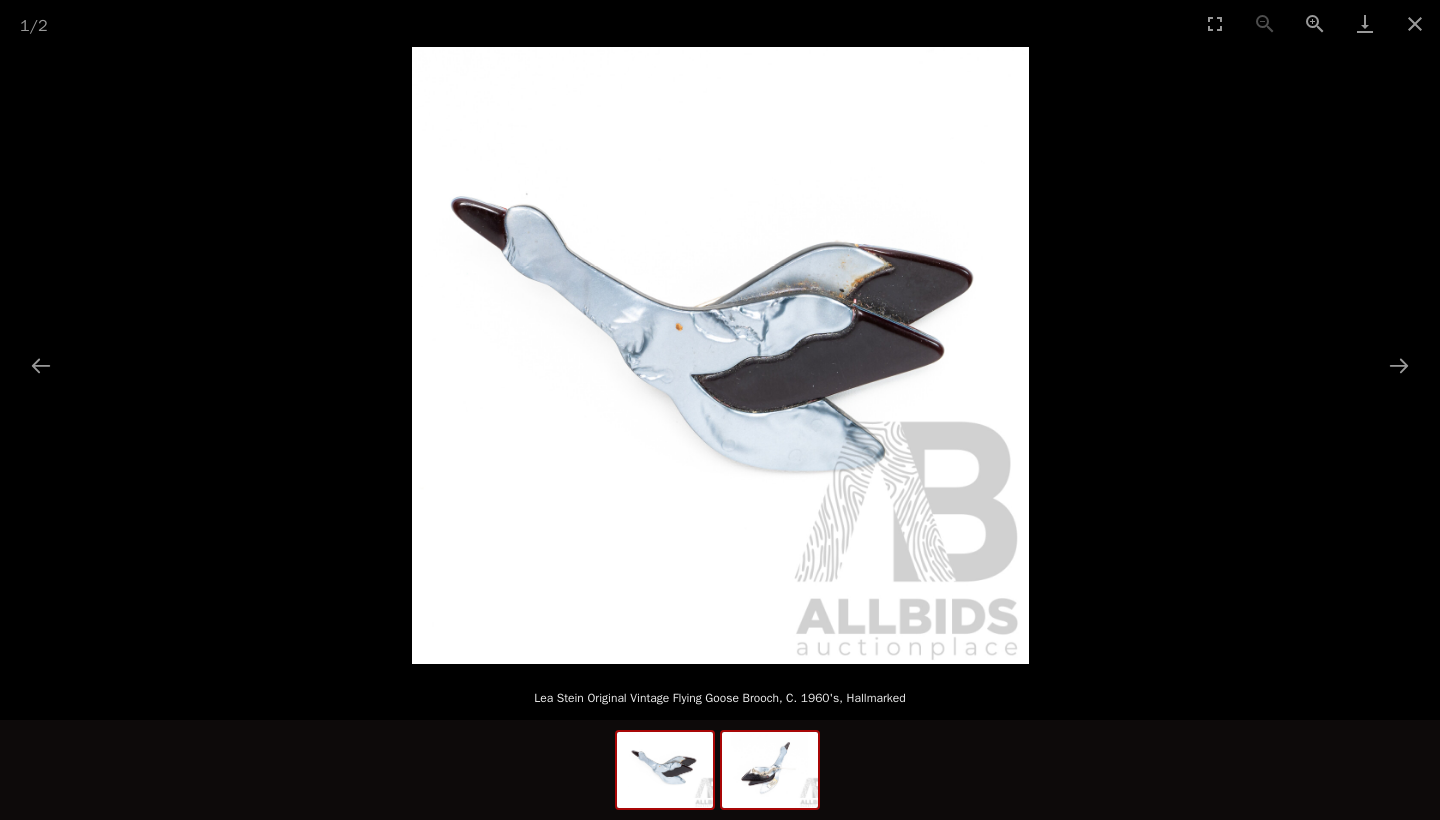 click at bounding box center (665, 770) 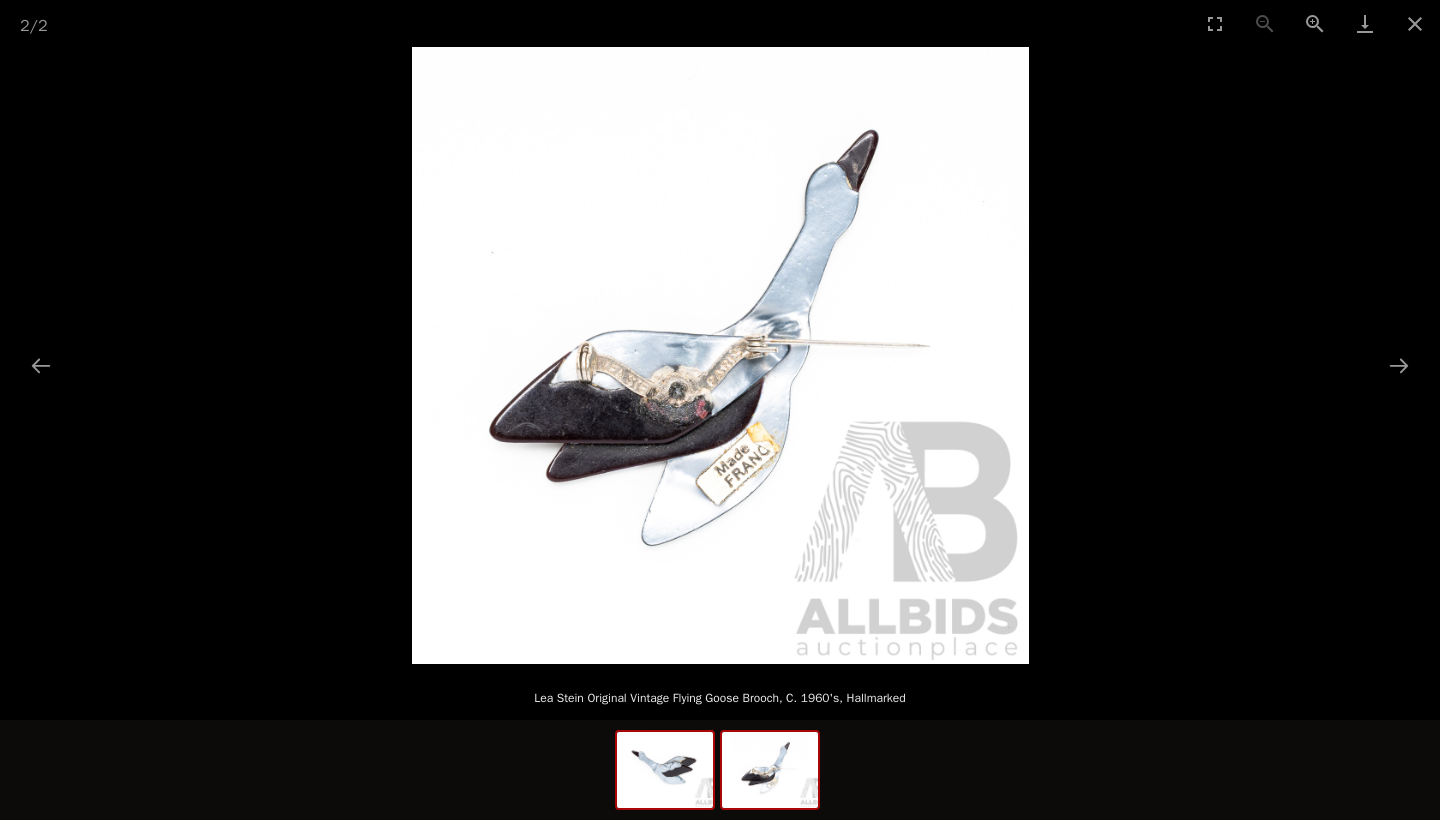 click at bounding box center [665, 770] 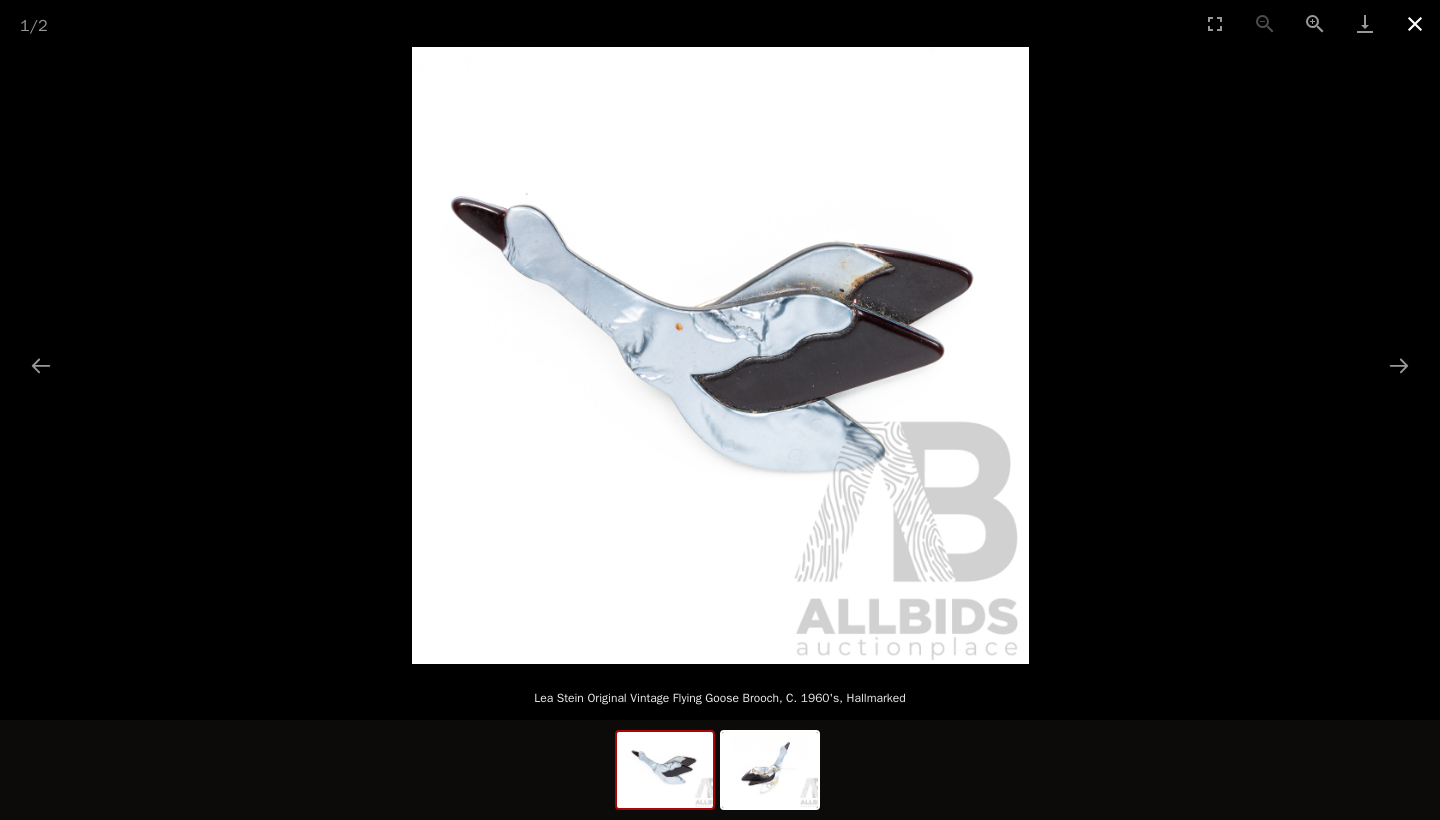 click at bounding box center [1415, 23] 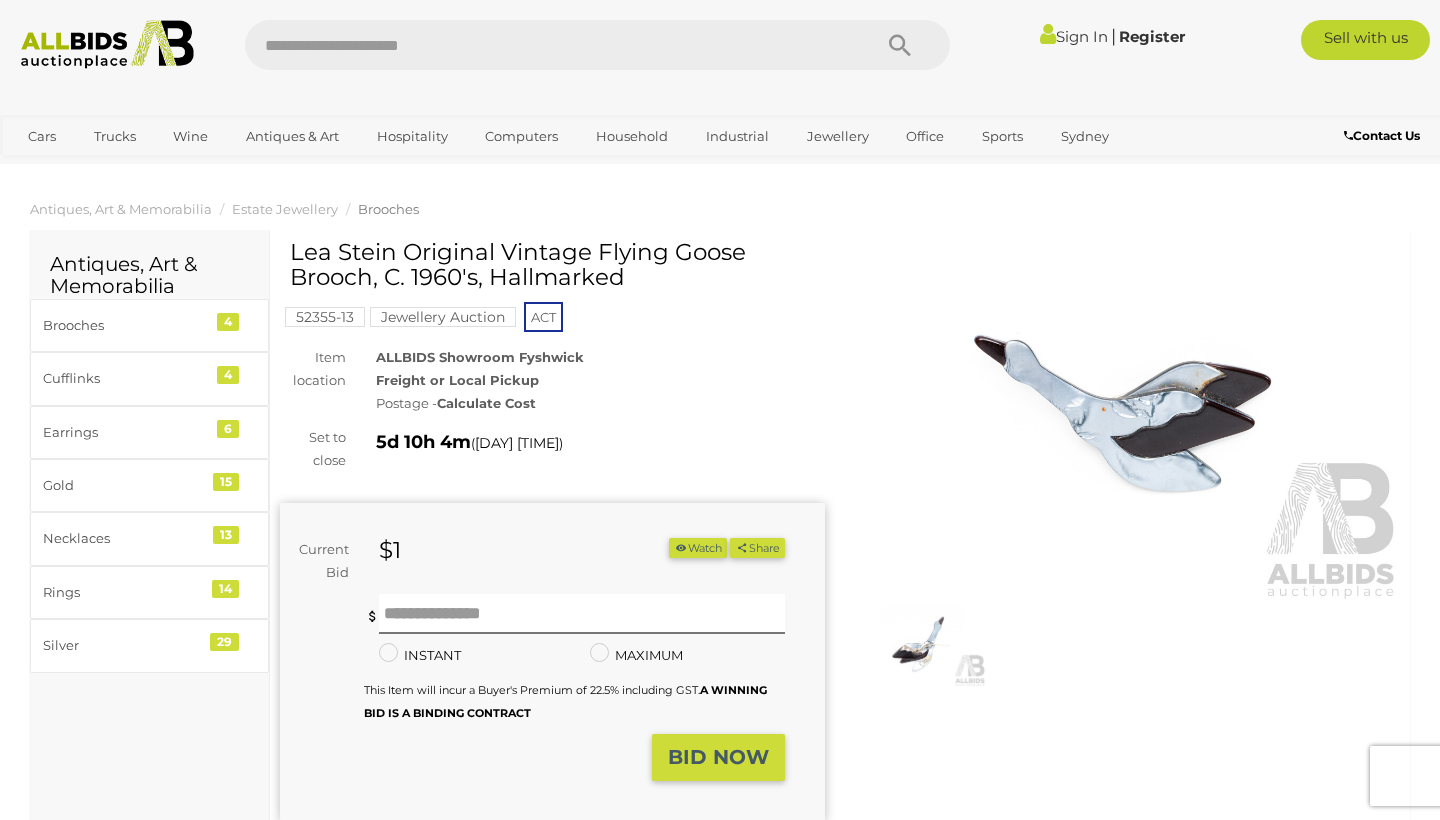 scroll, scrollTop: 0, scrollLeft: 0, axis: both 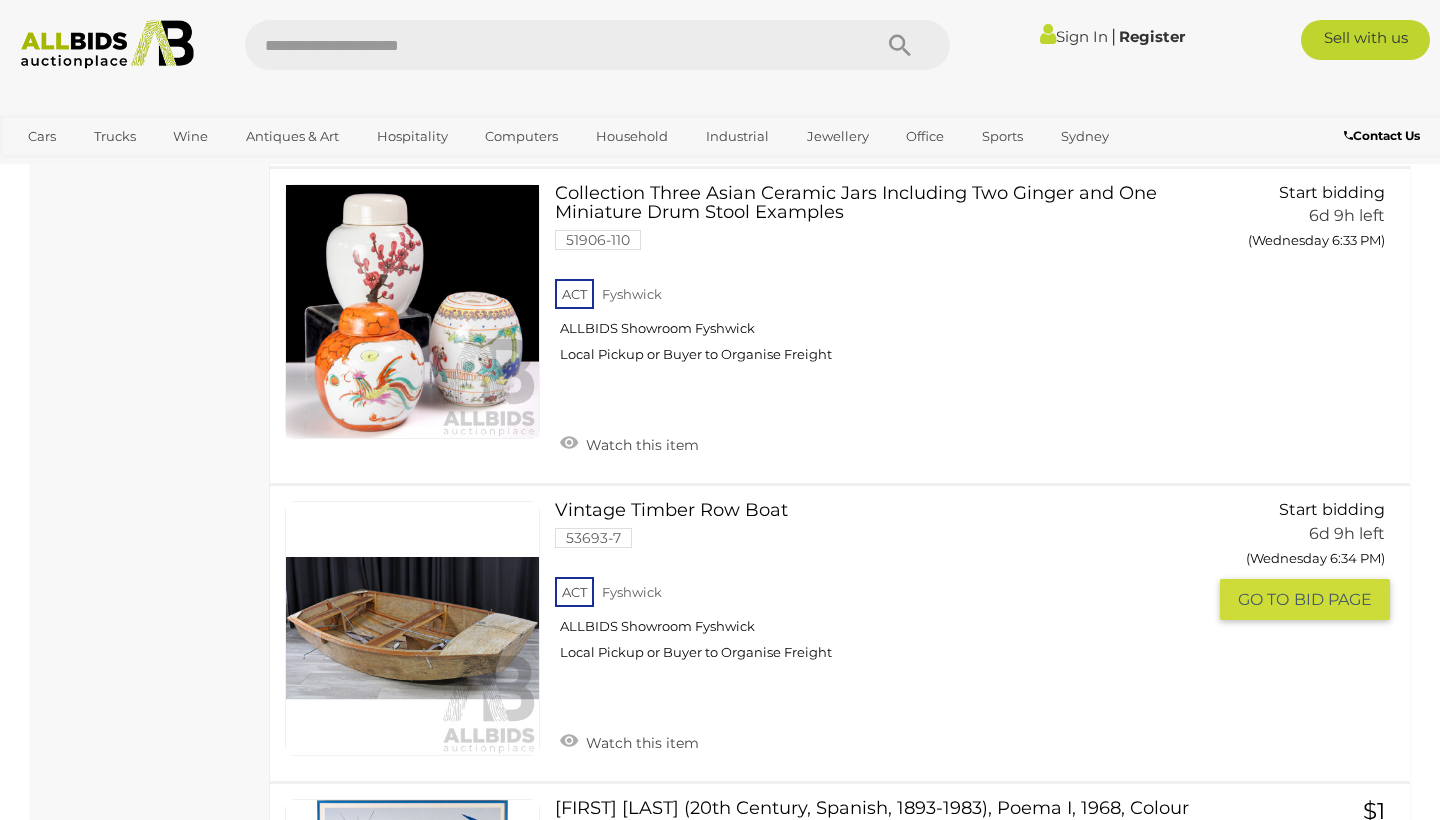 click on "Vintage Timber Row Boat
53693-7
ACT
Fyshwick ALLBIDS Showroom Fyshwick" at bounding box center (887, 588) 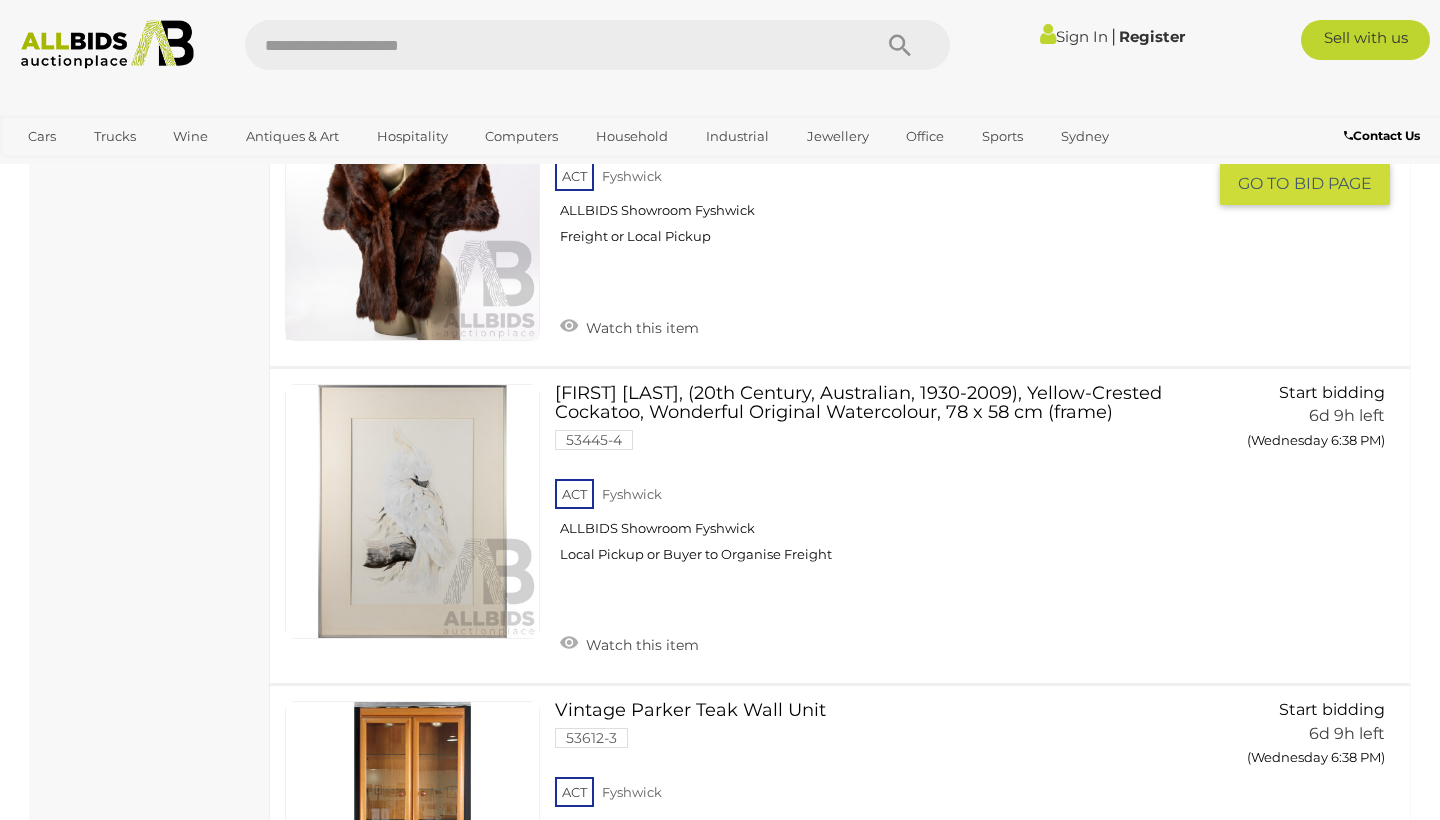 scroll, scrollTop: 30959, scrollLeft: 0, axis: vertical 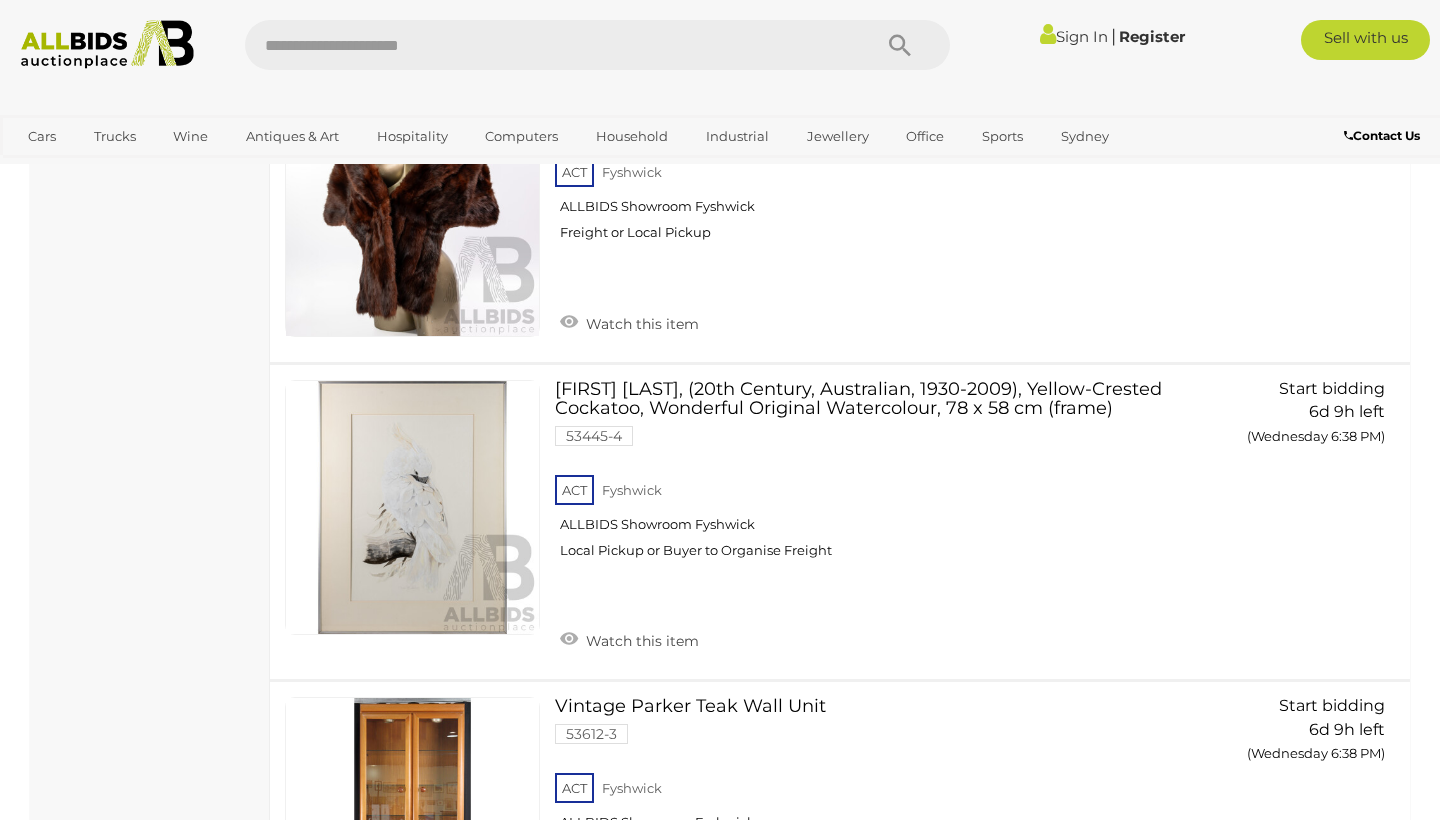 click on "7" at bounding box center [360, 1027] 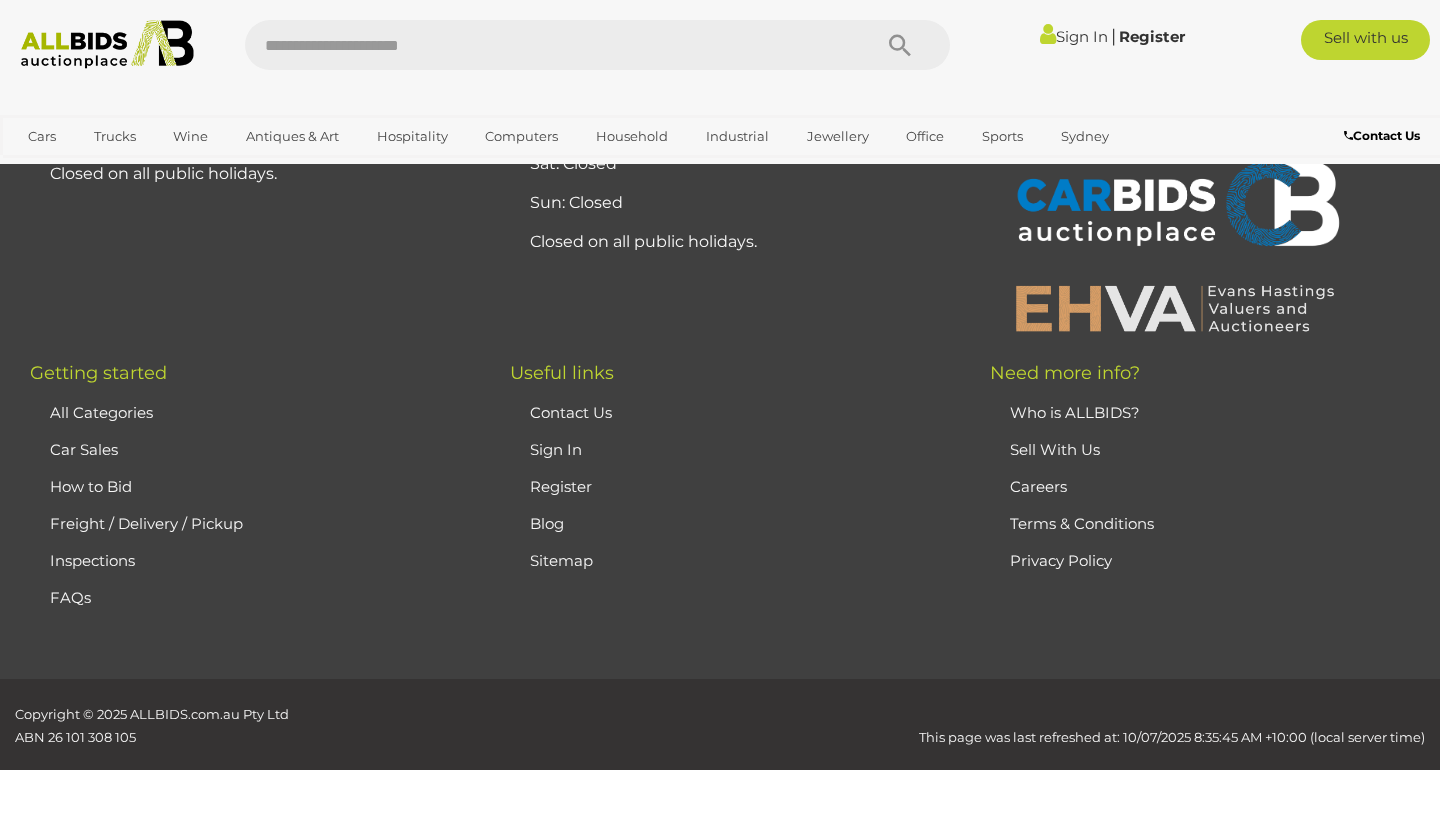 scroll, scrollTop: 442, scrollLeft: 0, axis: vertical 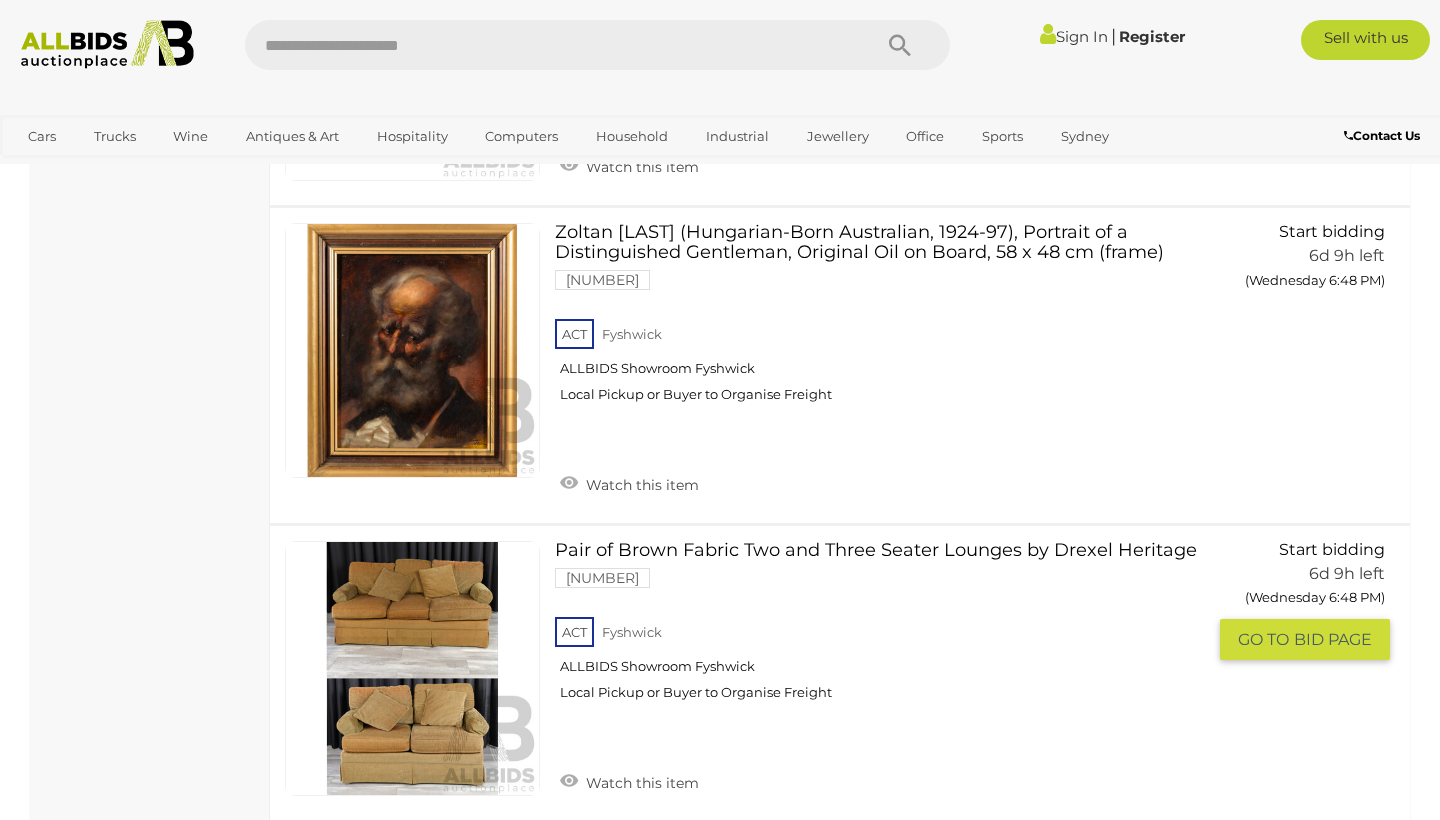 drag, startPoint x: 859, startPoint y: 611, endPoint x: 859, endPoint y: 599, distance: 12 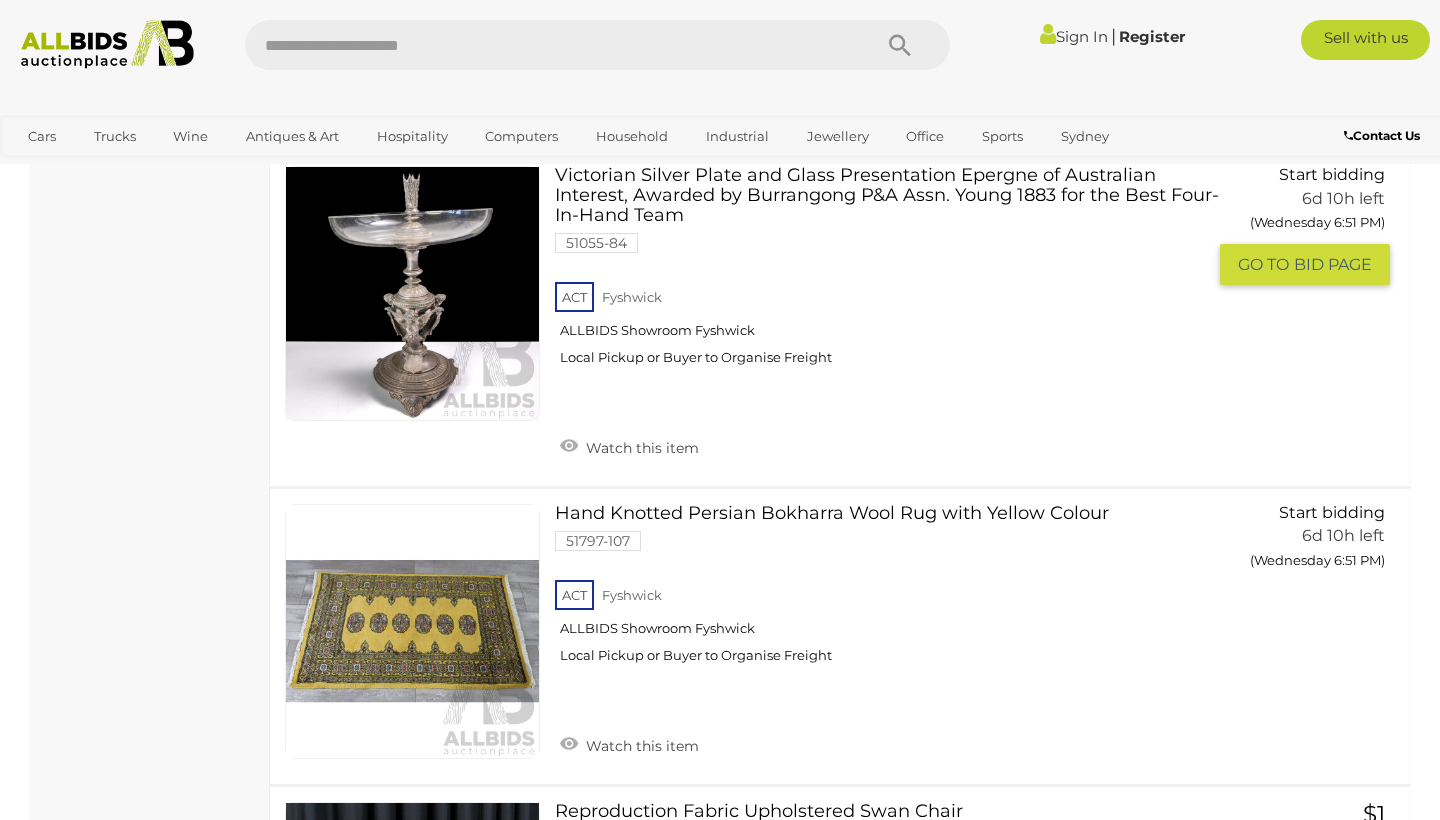 scroll, scrollTop: 9106, scrollLeft: 0, axis: vertical 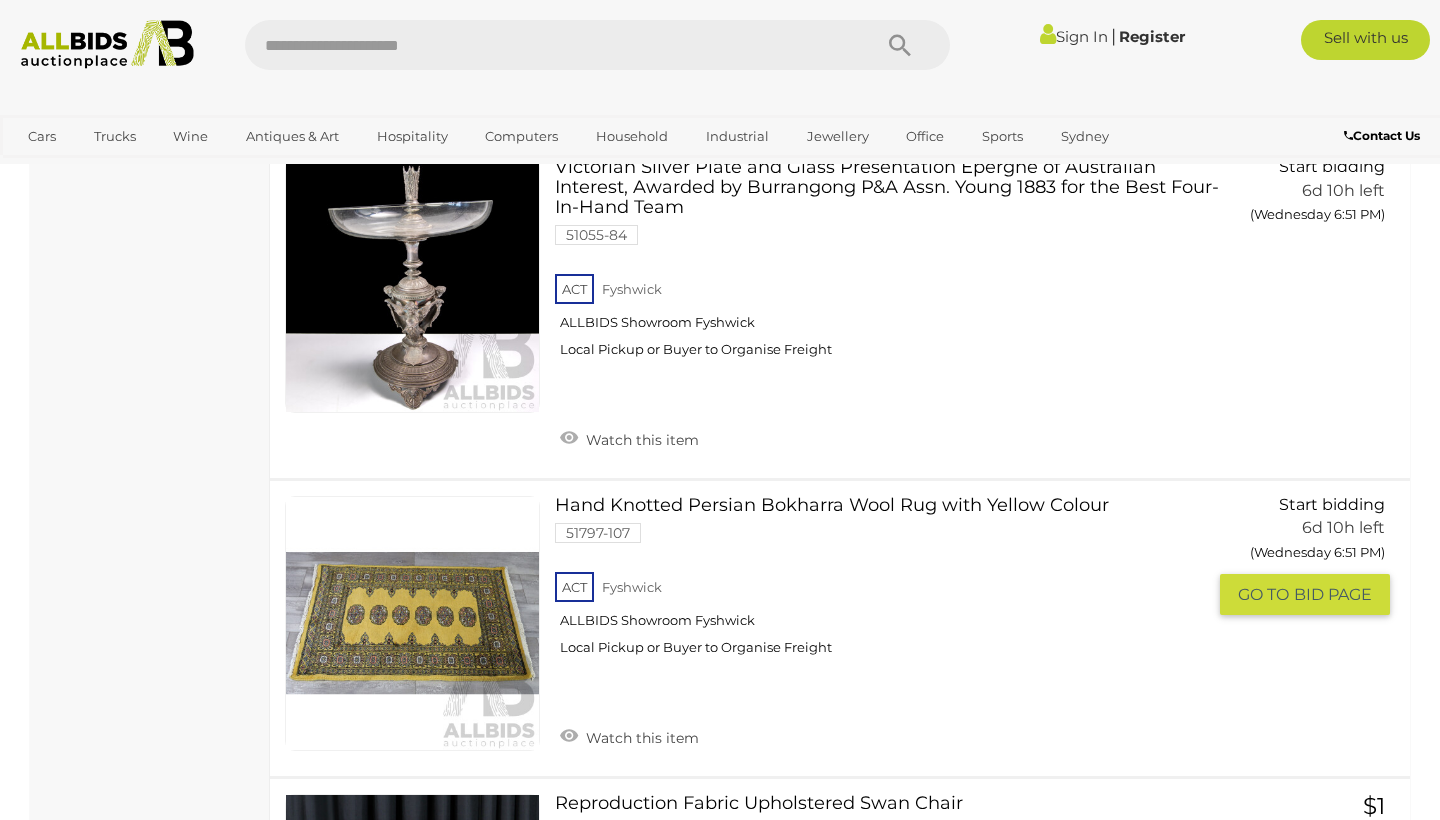 click on "Hand Knotted Persian Bokharra Wool Rug with Yellow Colour
51797-107
ACT
Fyshwick" at bounding box center [887, 583] 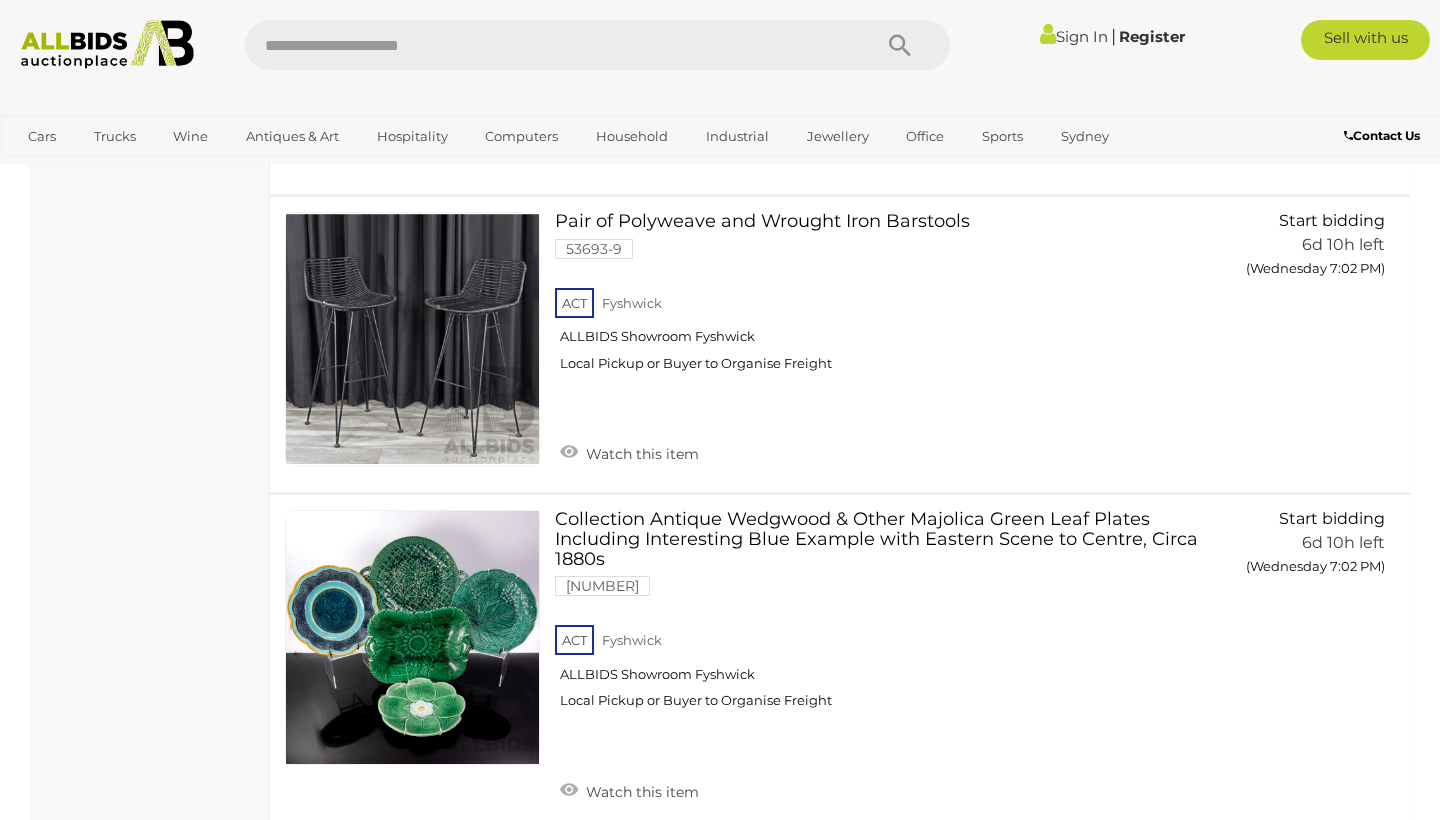 scroll, scrollTop: 17521, scrollLeft: 0, axis: vertical 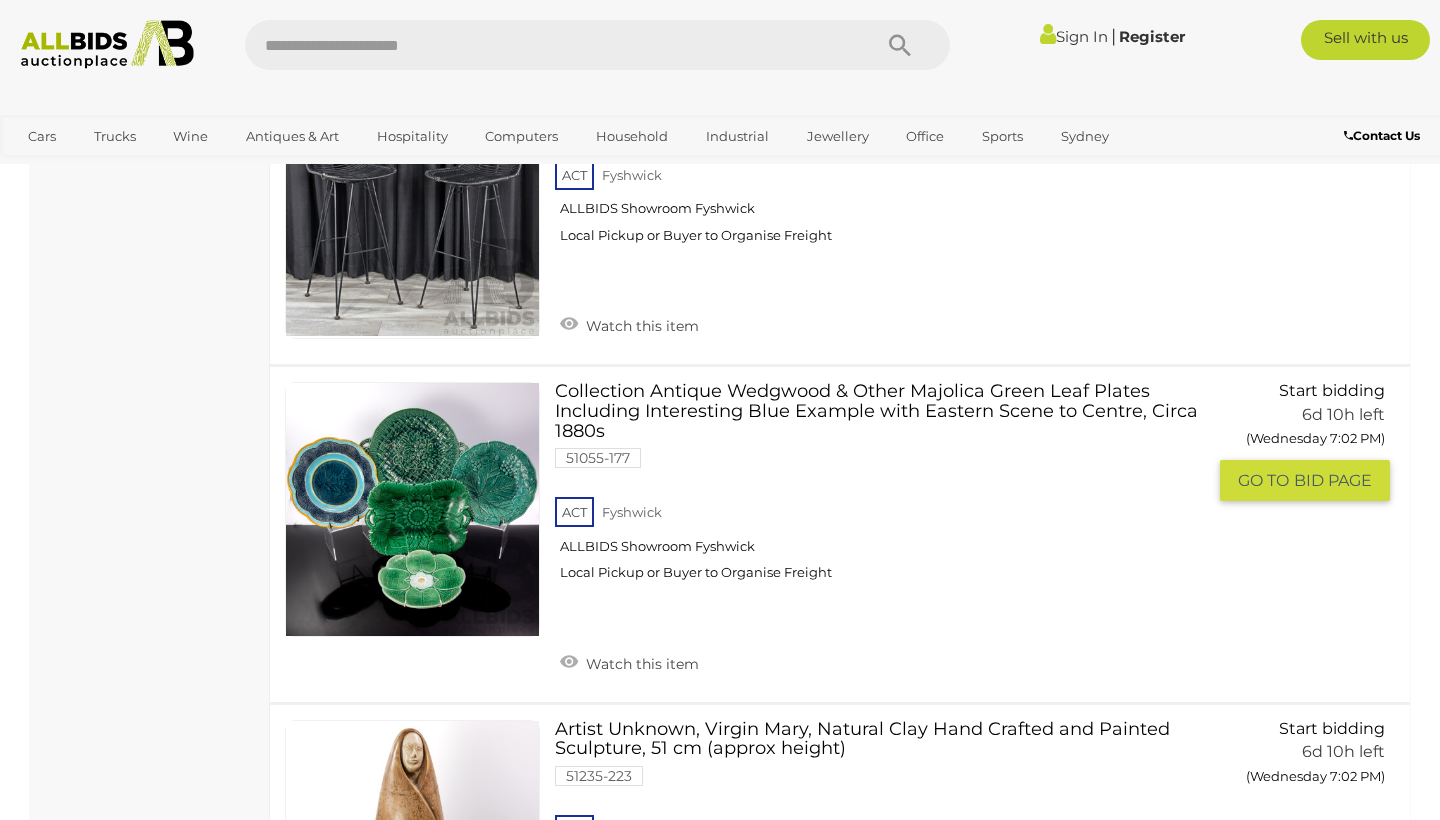 click on "Collection Antique Wedgwood & Other Majolica Green Leaf Plates Including Interesting Blue Example with Eastern Scene to Centre, Circa 1880s
[NUMBER]-[NUMBER]
[STATE]" at bounding box center [887, 489] 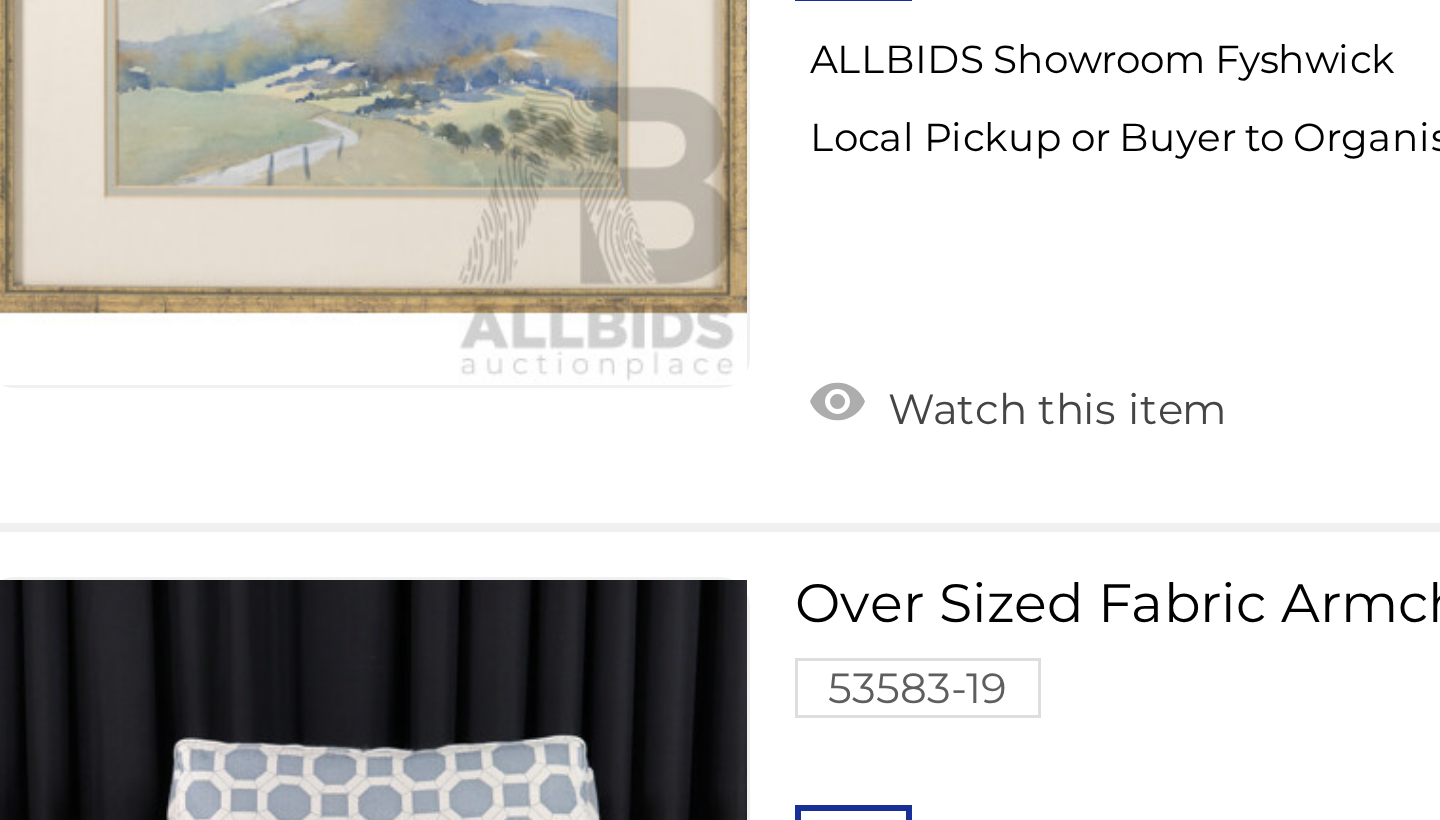 scroll, scrollTop: 19412, scrollLeft: 0, axis: vertical 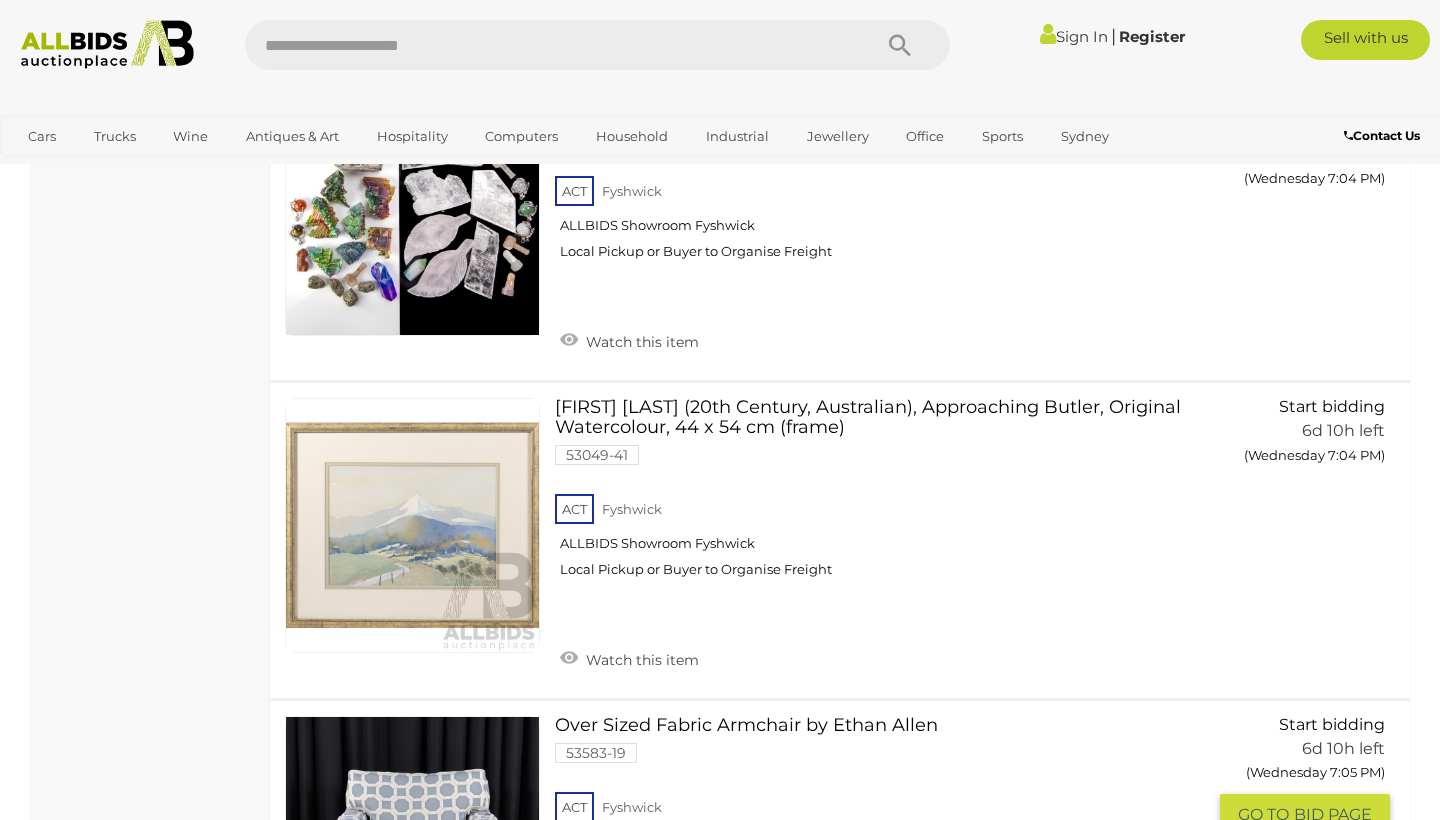 click on "Over Sized Fabric Armchair by Ethan Allen
[NUMBER]-[NUMBER]
[STATE]
[CITY] ALLBIDS Showroom Fyshwick" at bounding box center [887, 803] 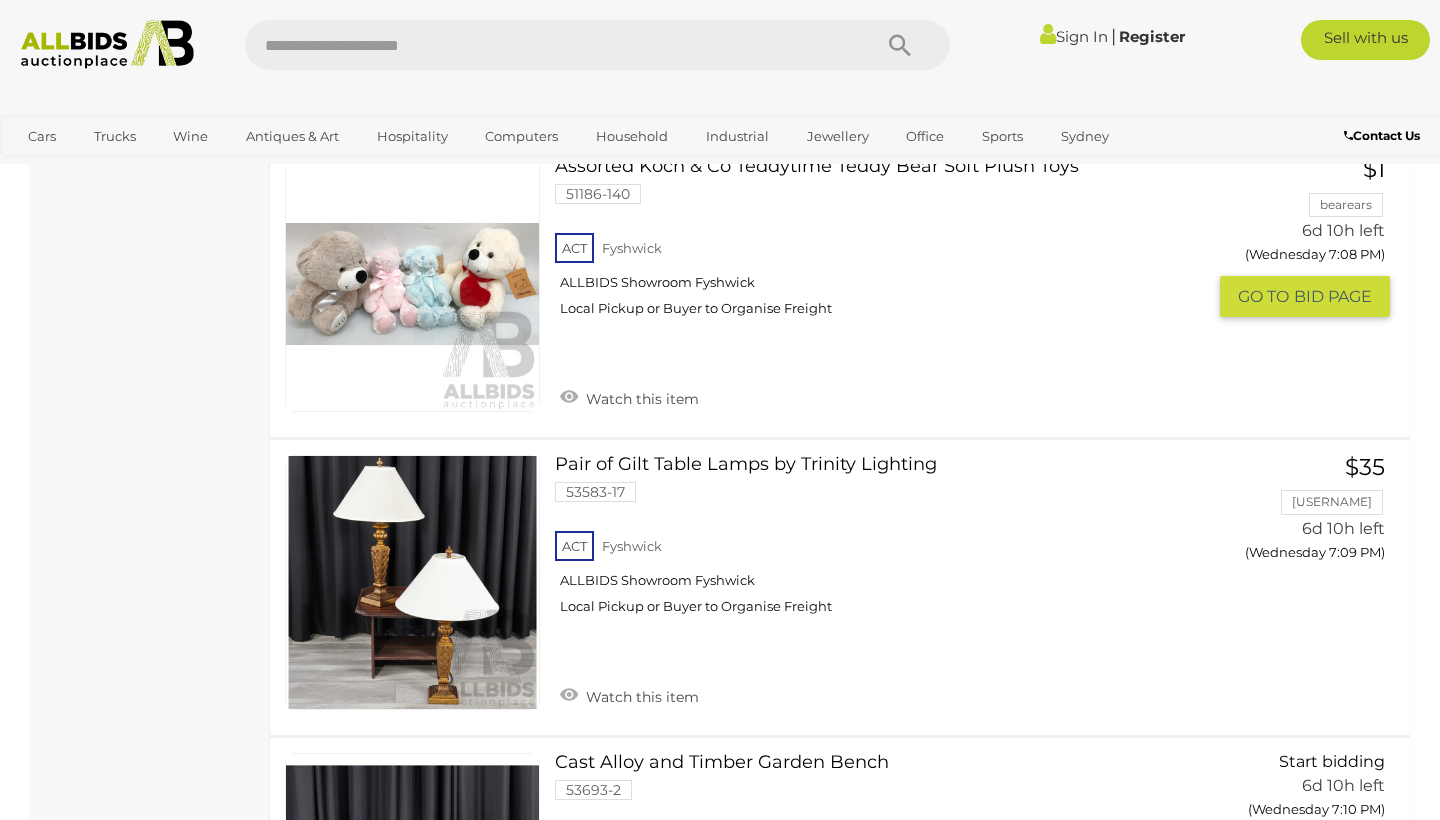 scroll, scrollTop: 22713, scrollLeft: 0, axis: vertical 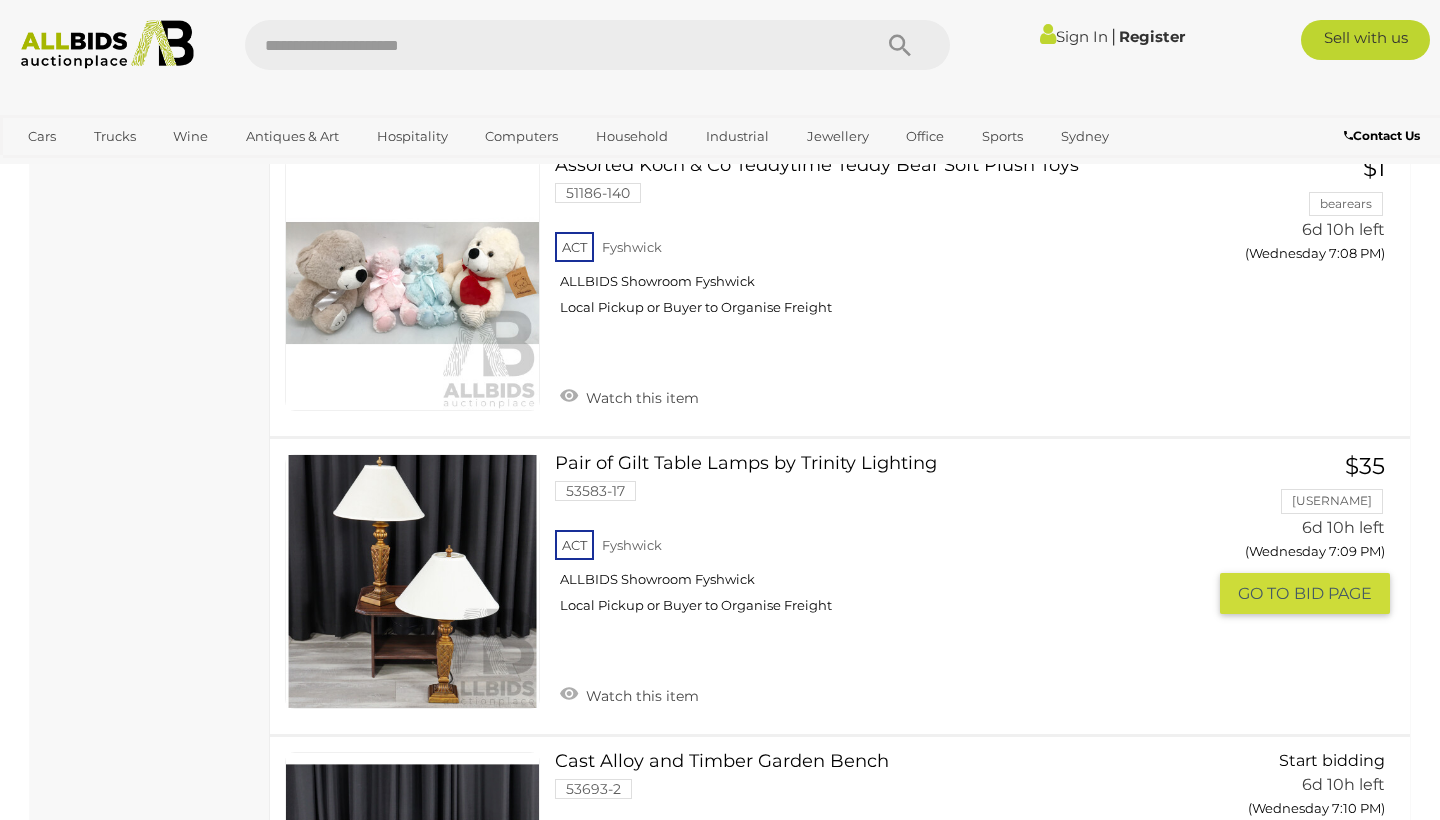 click on "Pair of Gilt Table Lamps by Trinity Lighting
[NUMBER]-[NUMBER]
[STATE]
[CITY] ALLBIDS Showroom Fyshwick" at bounding box center [887, 541] 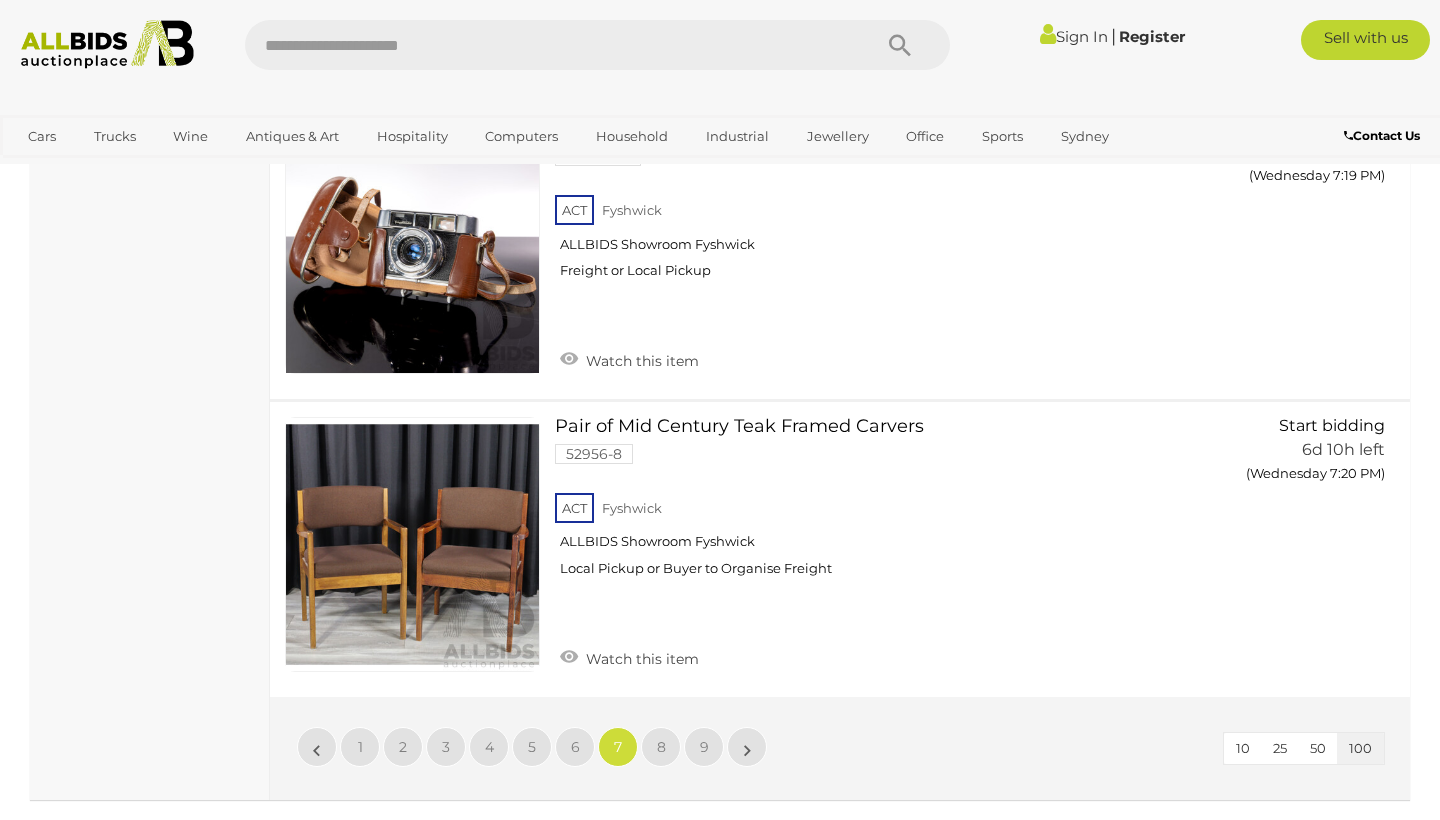 scroll, scrollTop: 30777, scrollLeft: 0, axis: vertical 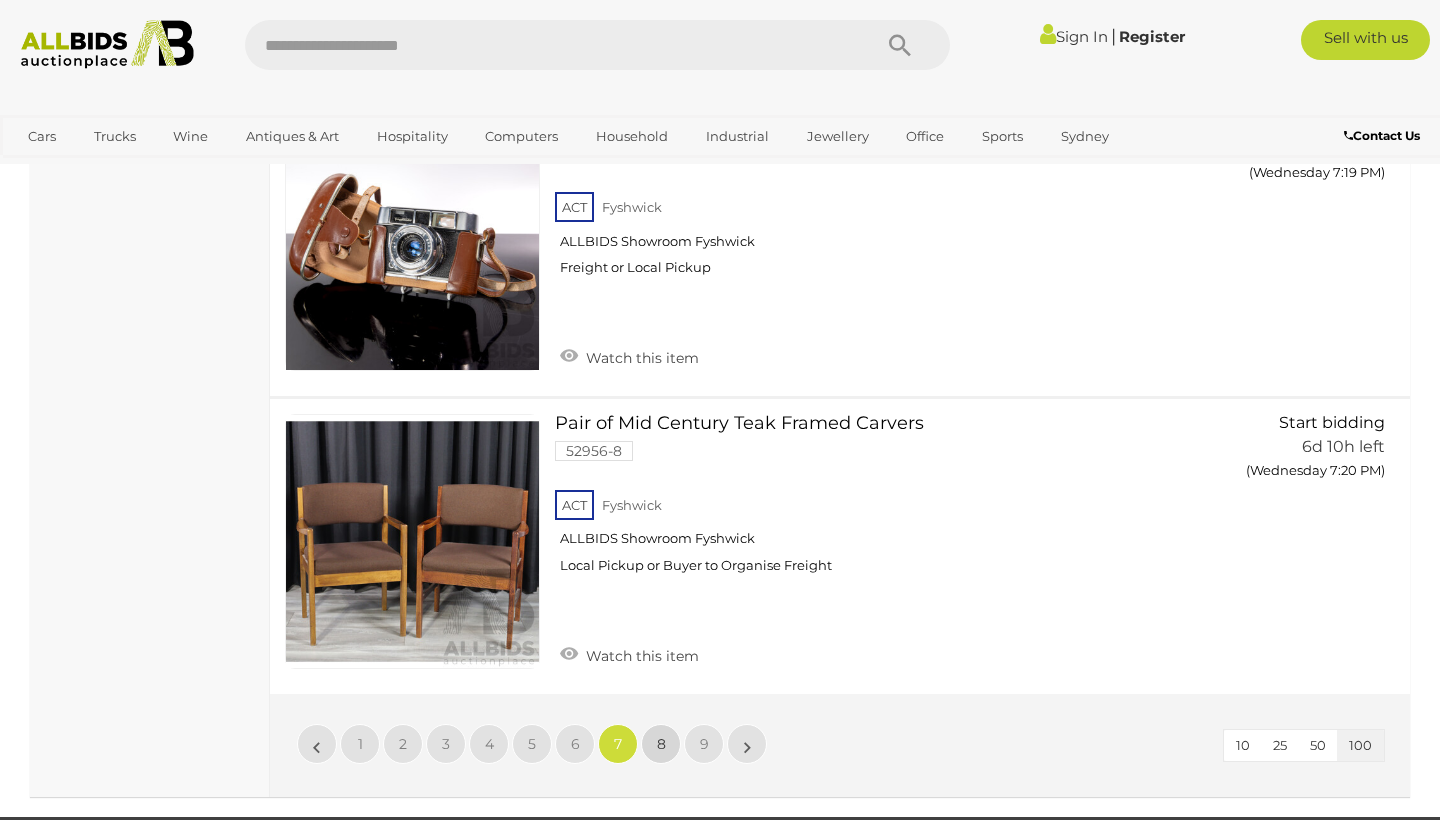 click on "8" at bounding box center (317, 744) 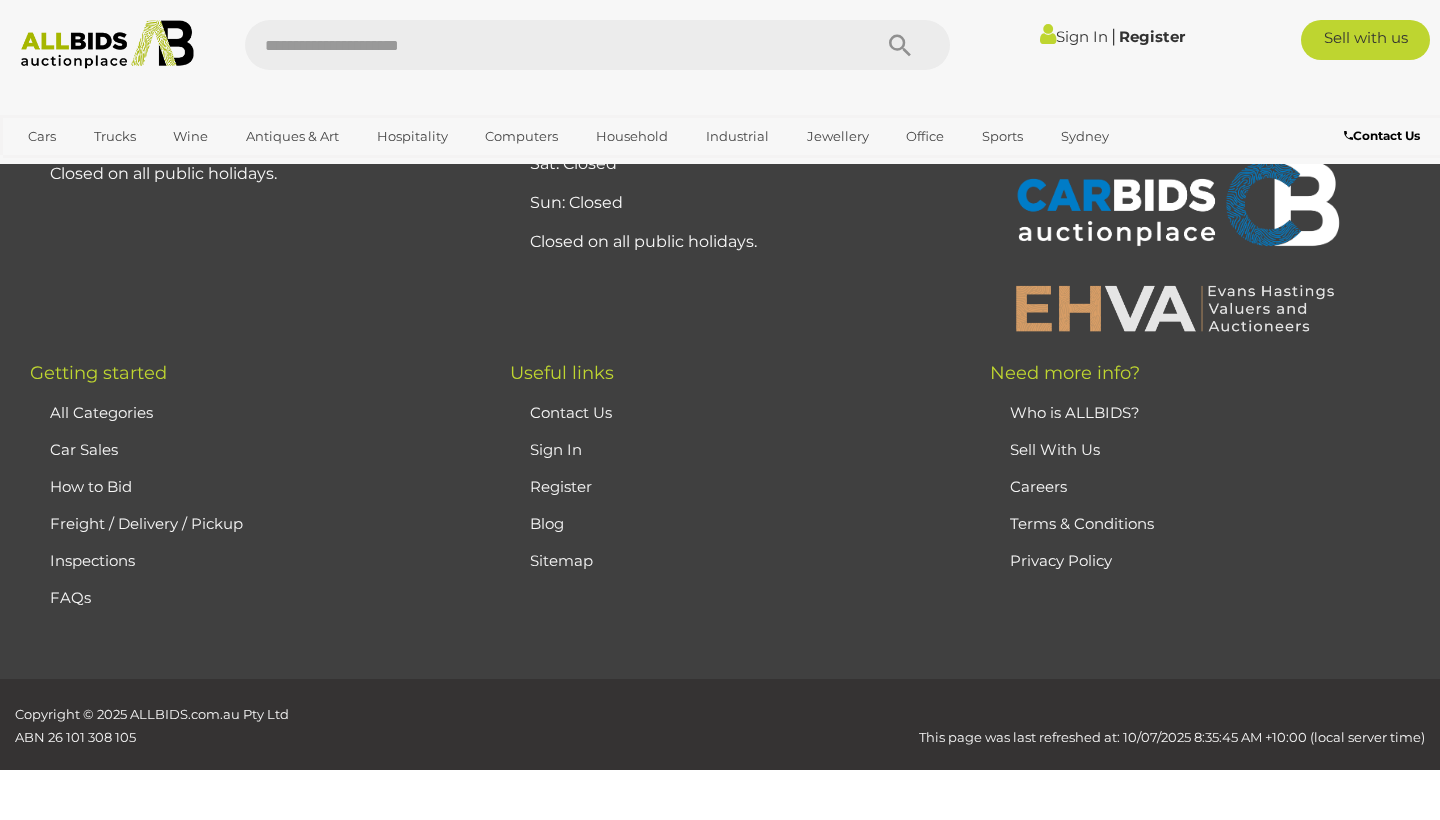 scroll, scrollTop: 442, scrollLeft: 0, axis: vertical 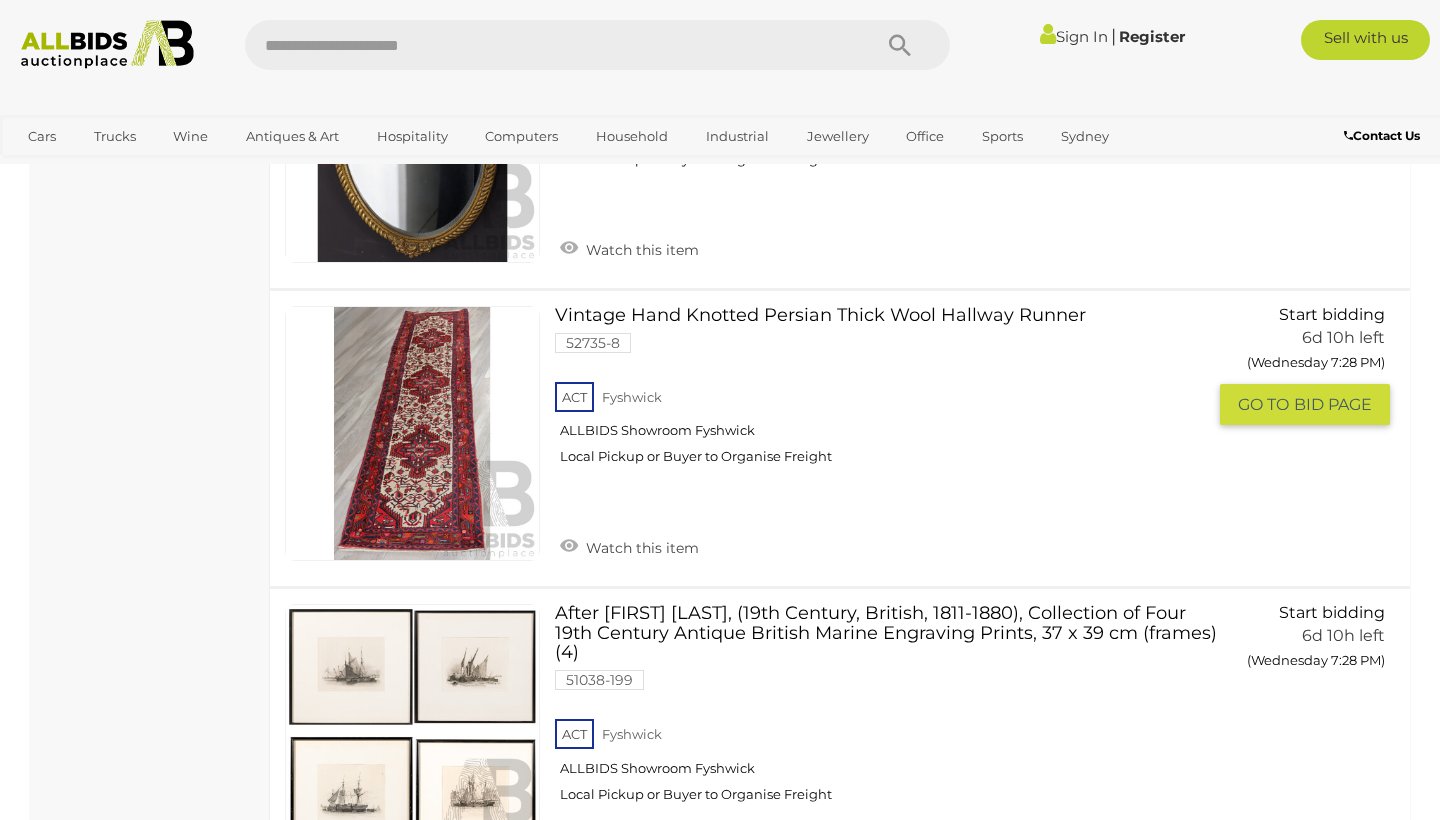 click on "Vintage Hand Knotted Persian Thick Wool Hallway Runner
52735-8
ACT
Fyshwick" at bounding box center (887, 393) 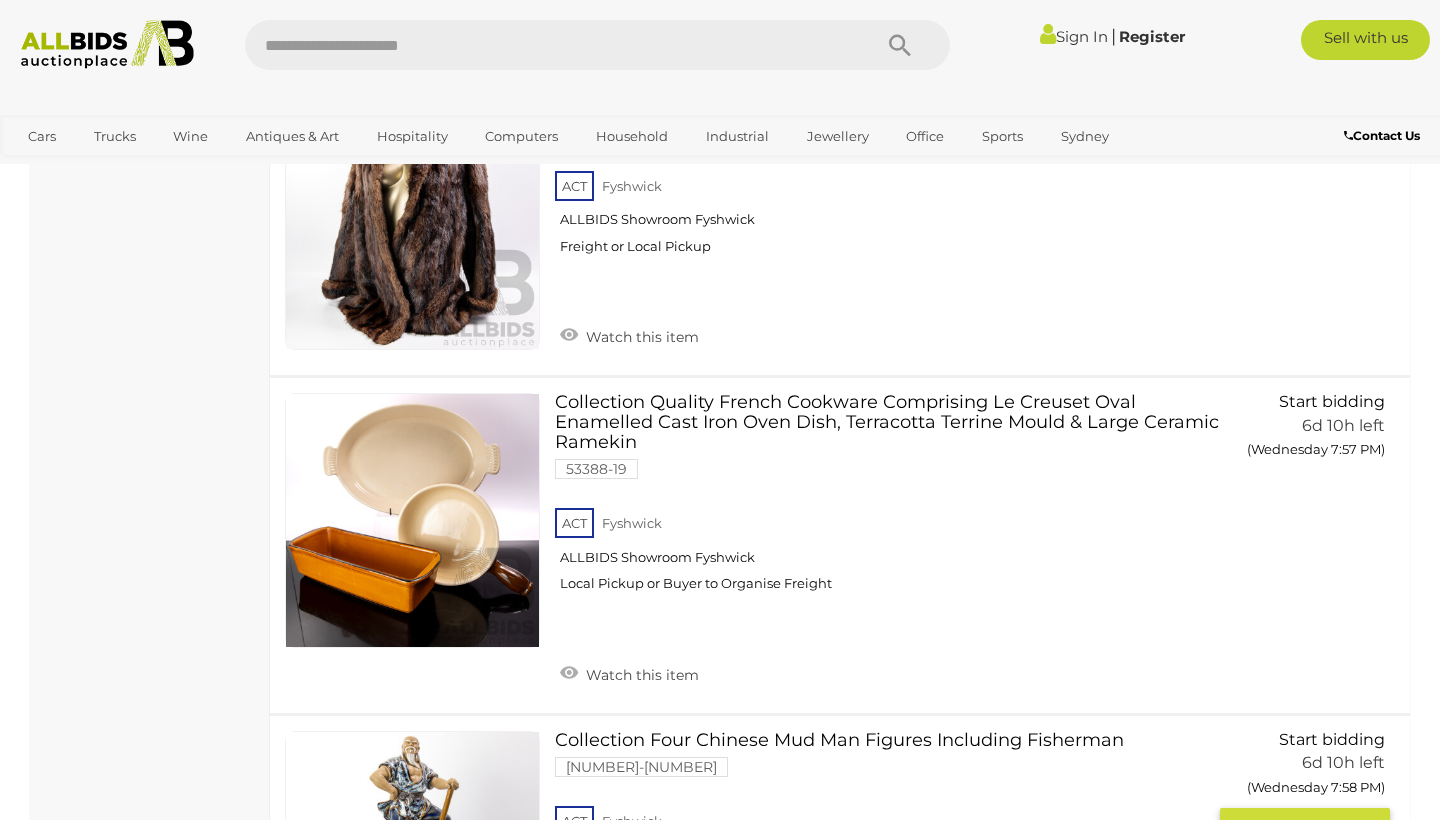 scroll, scrollTop: 21417, scrollLeft: 0, axis: vertical 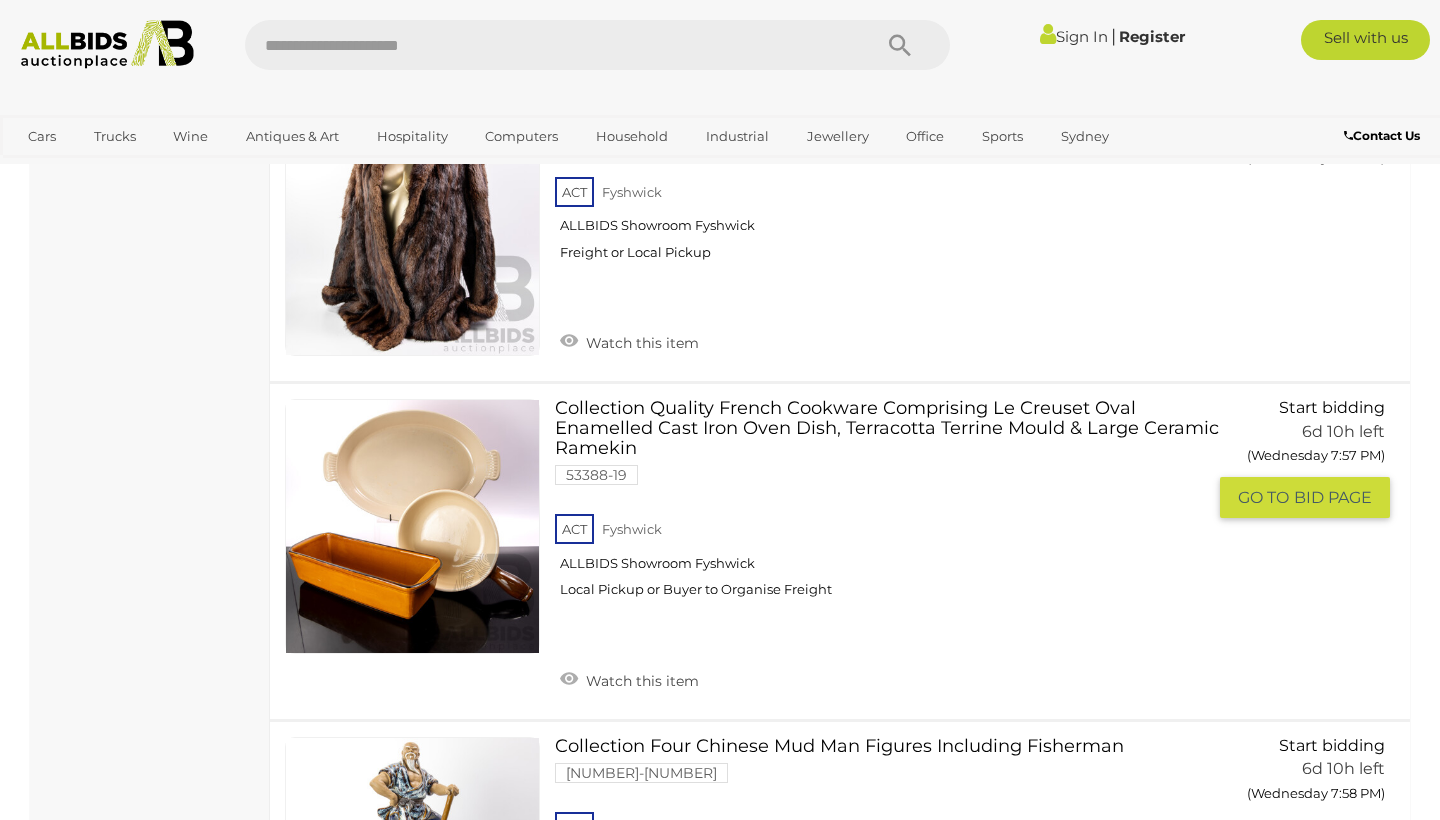 click on "Collection Quality French Cookware Comprising Le Creuset Oval Enamelled Cast Iron Oven Dish, Terracotta Terrine Mould & Large Ceramic Ramekin
53388-19
ACT" at bounding box center (887, 506) 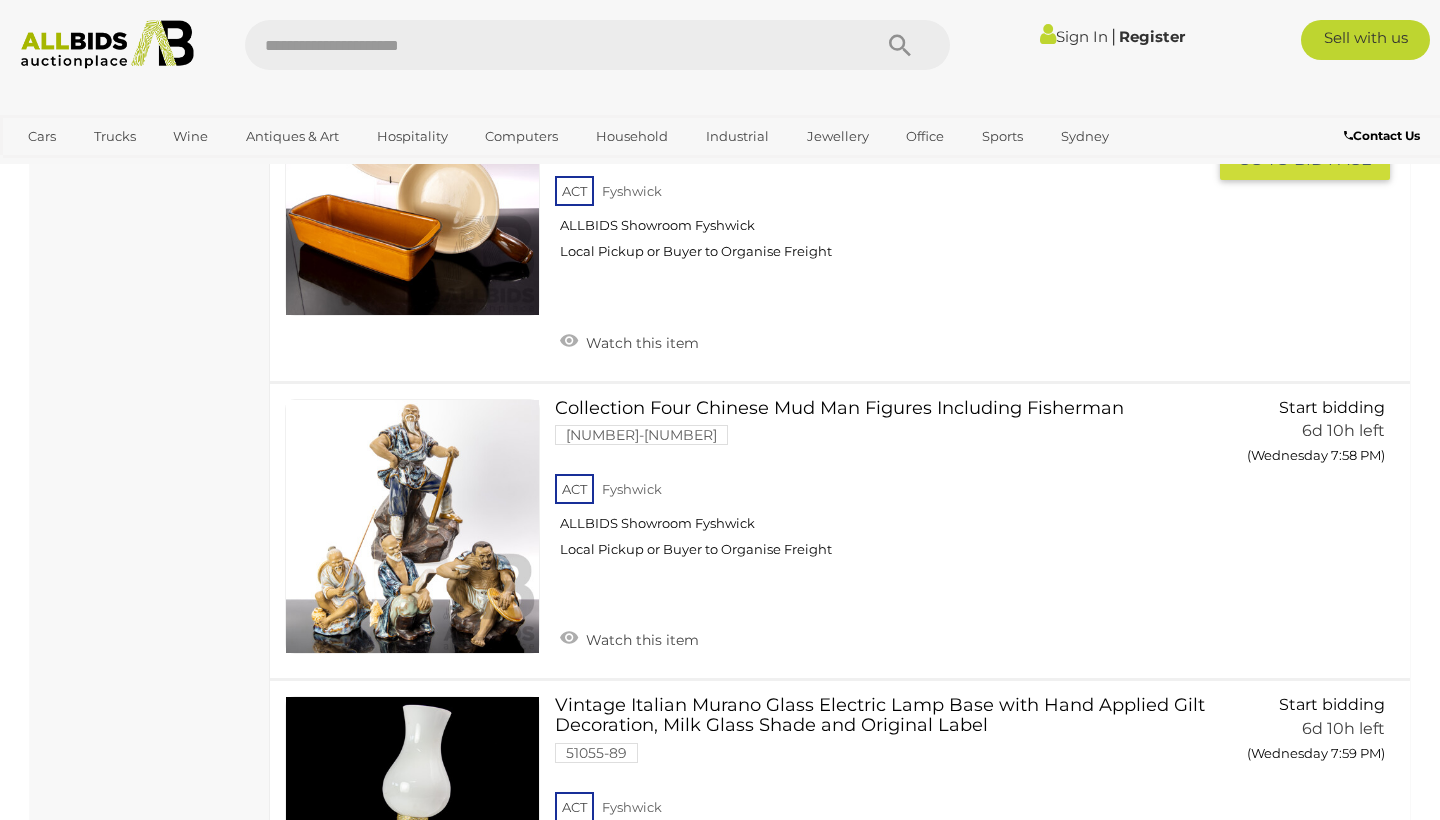 scroll, scrollTop: 21802, scrollLeft: 0, axis: vertical 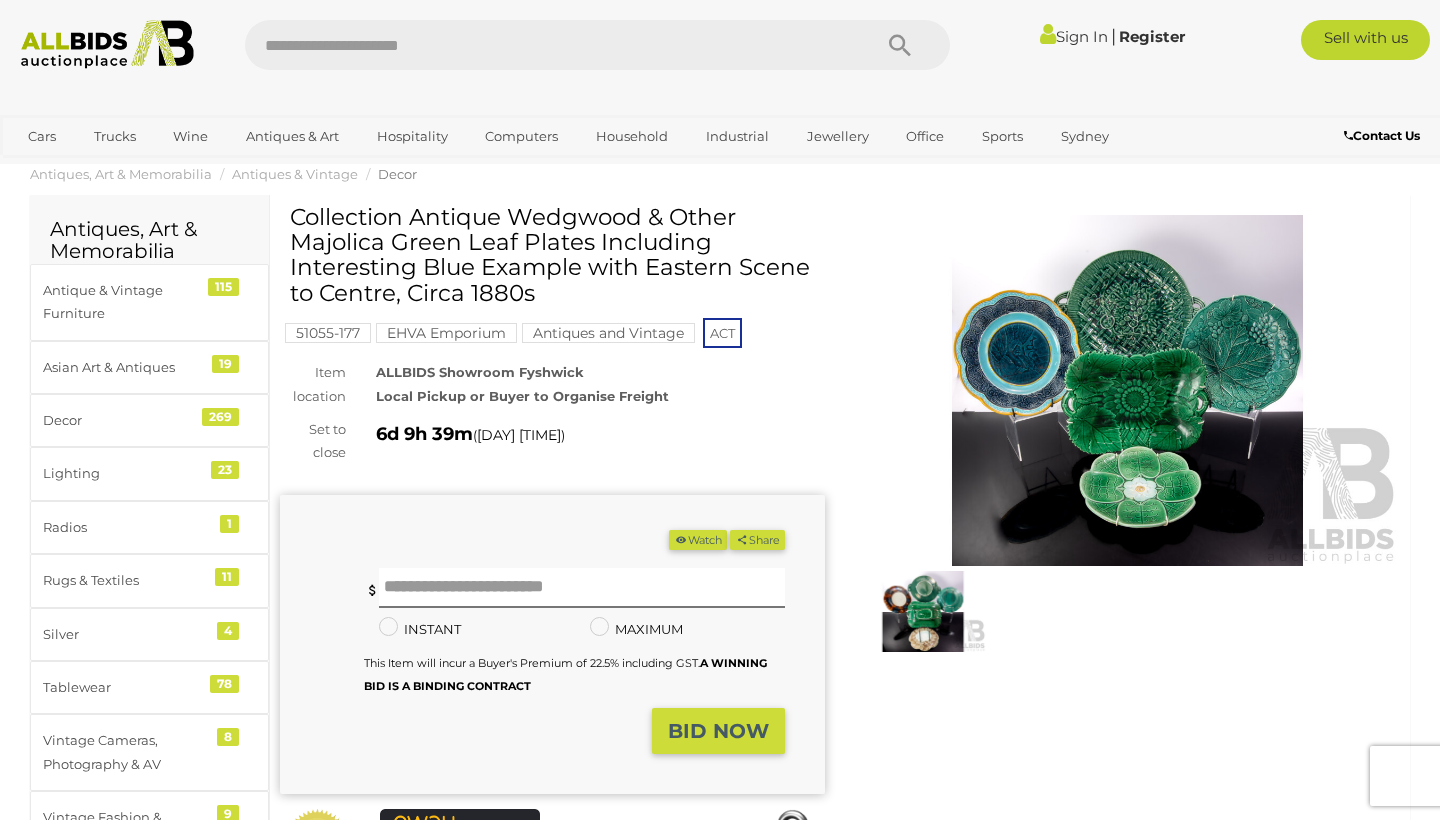 click at bounding box center [1127, 390] 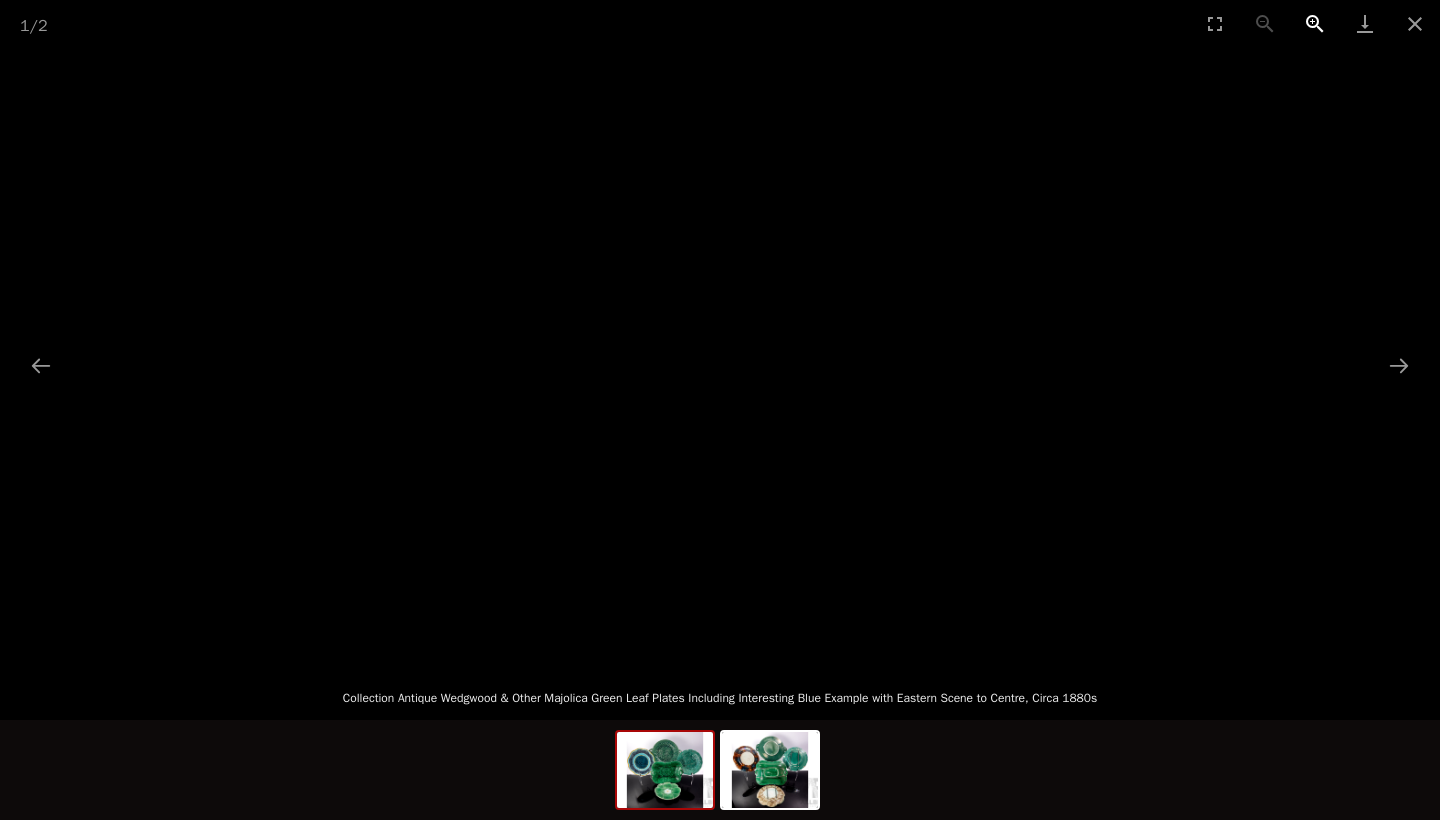 click at bounding box center [1315, 23] 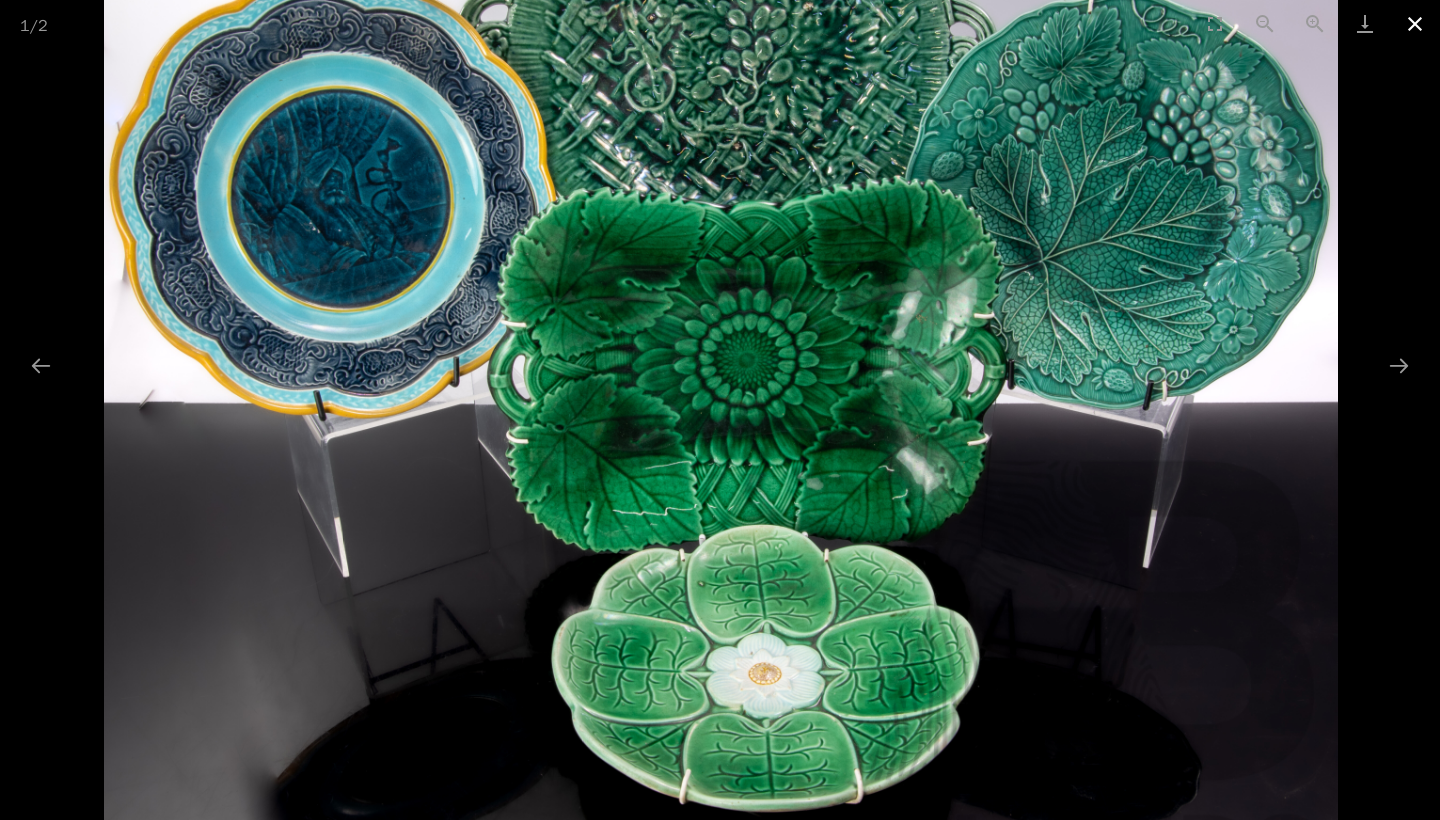 click at bounding box center (1415, 23) 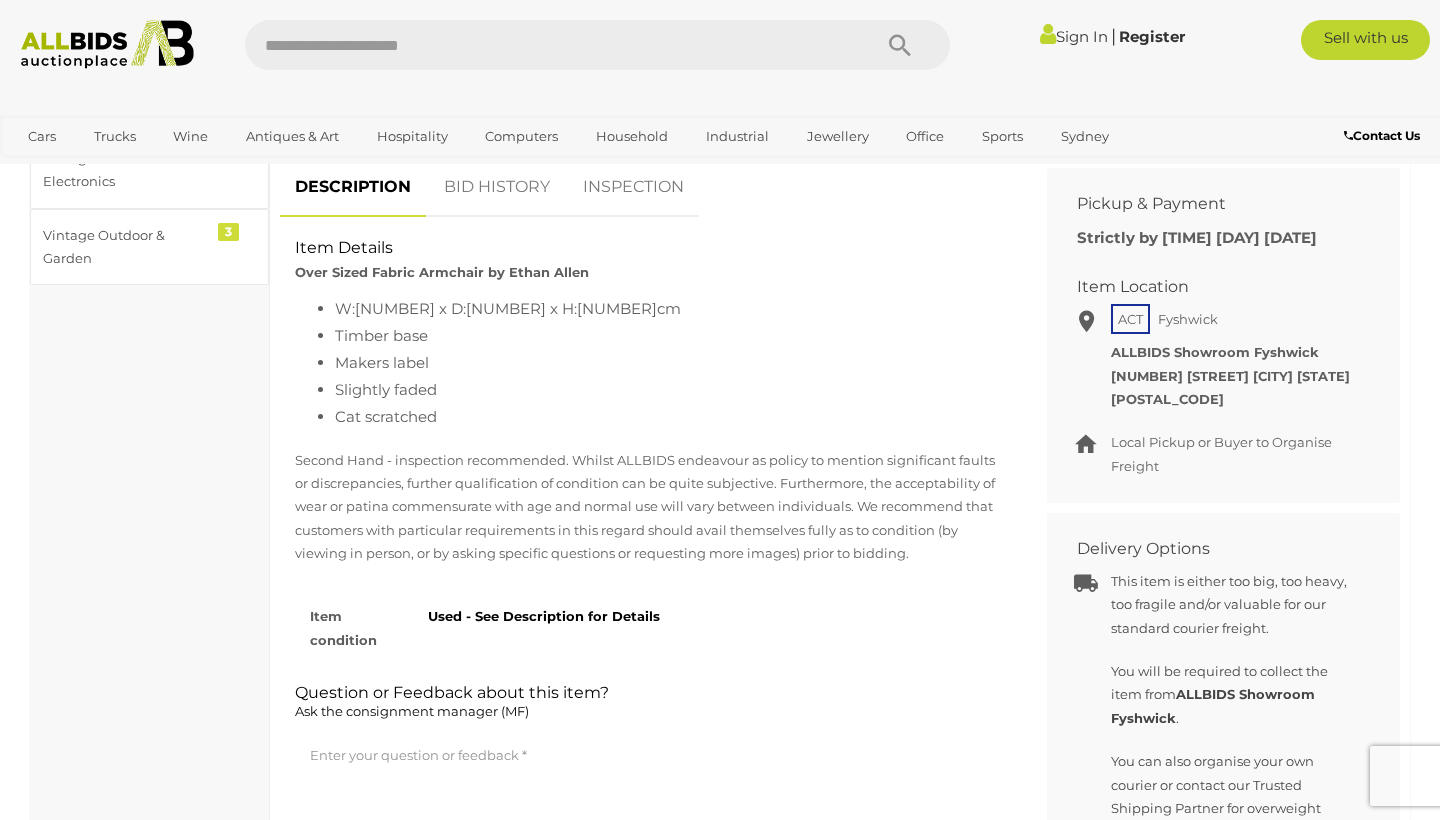 scroll, scrollTop: 774, scrollLeft: 0, axis: vertical 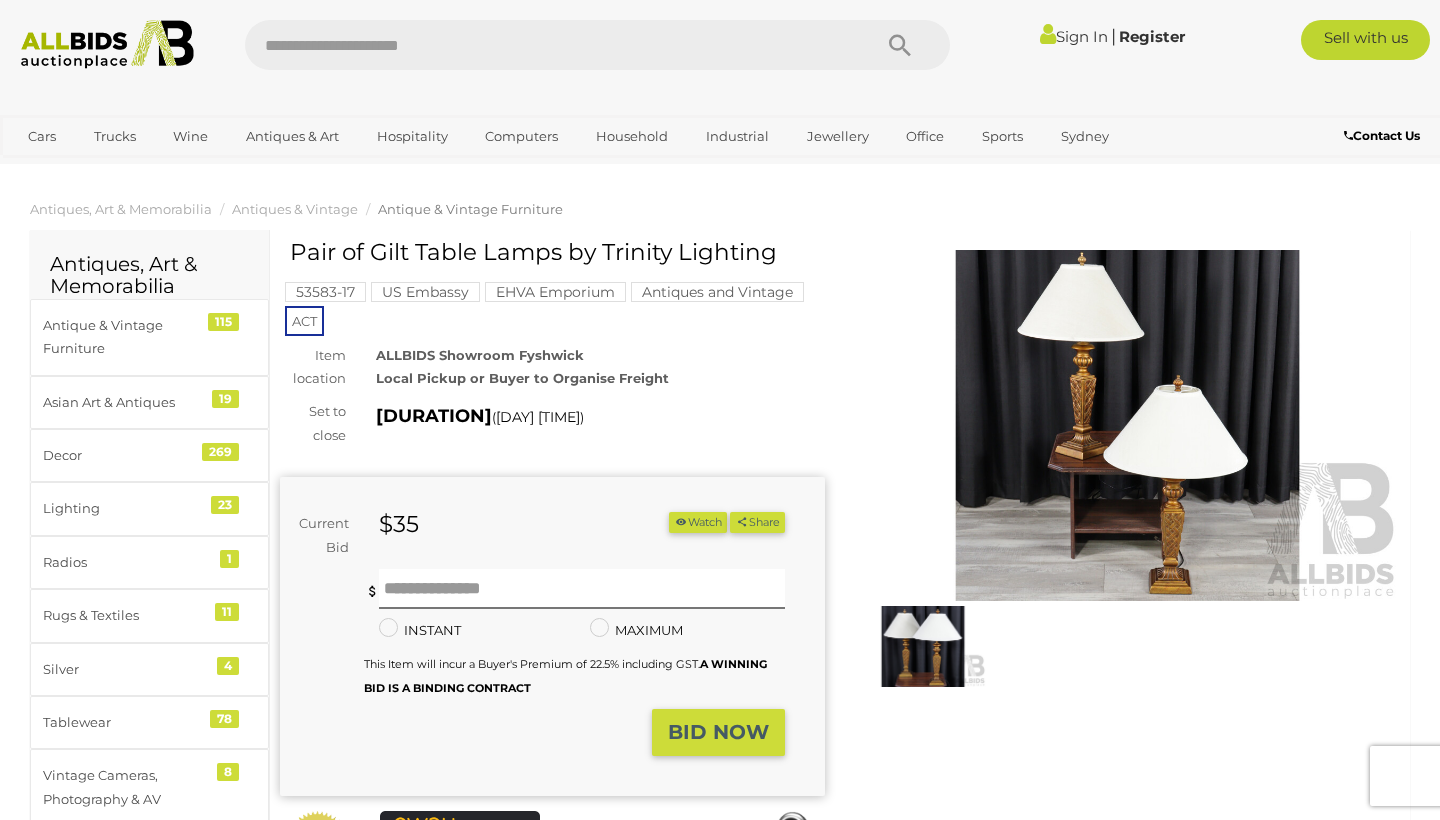click at bounding box center [1127, 425] 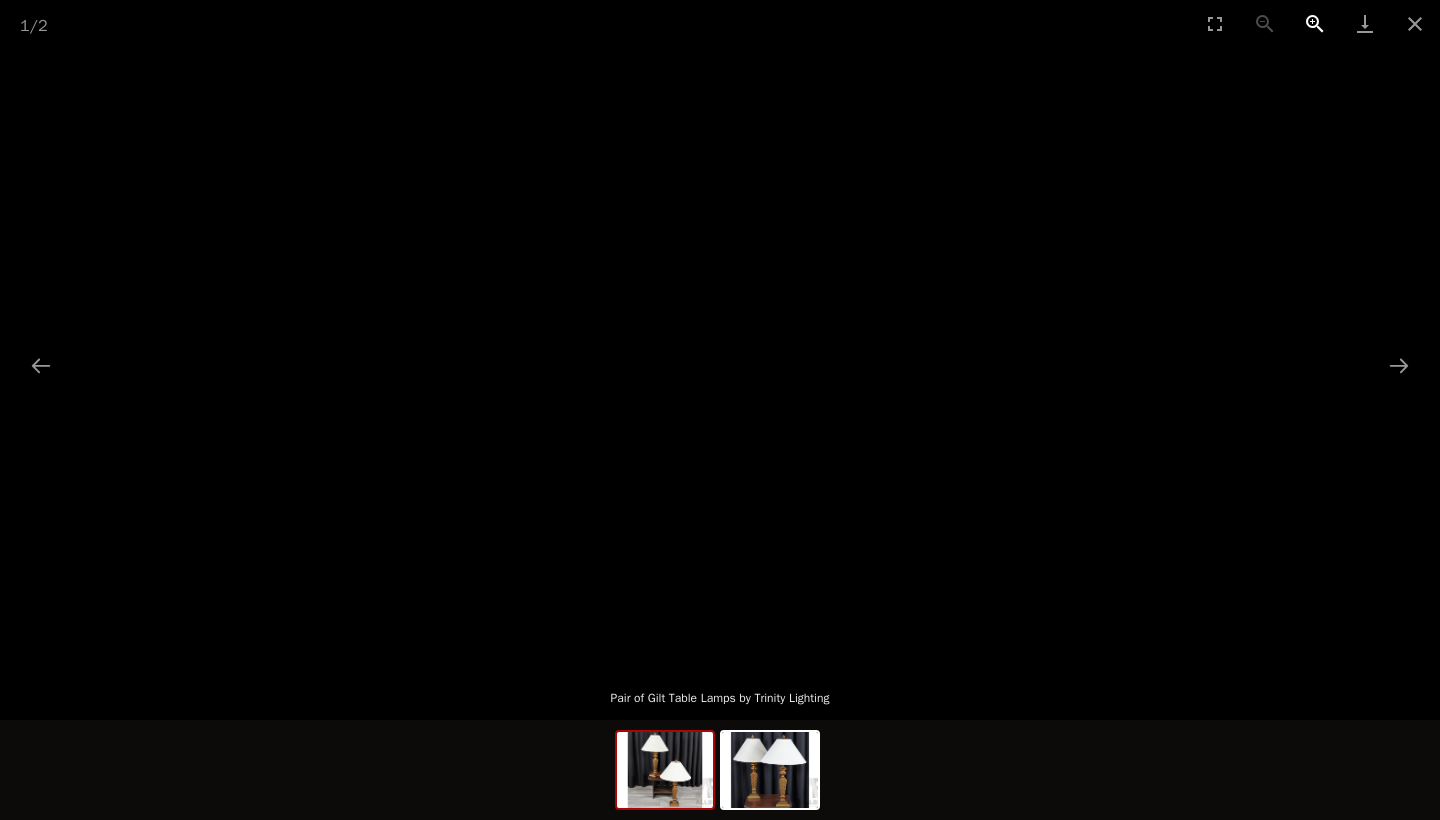 click at bounding box center (1315, 23) 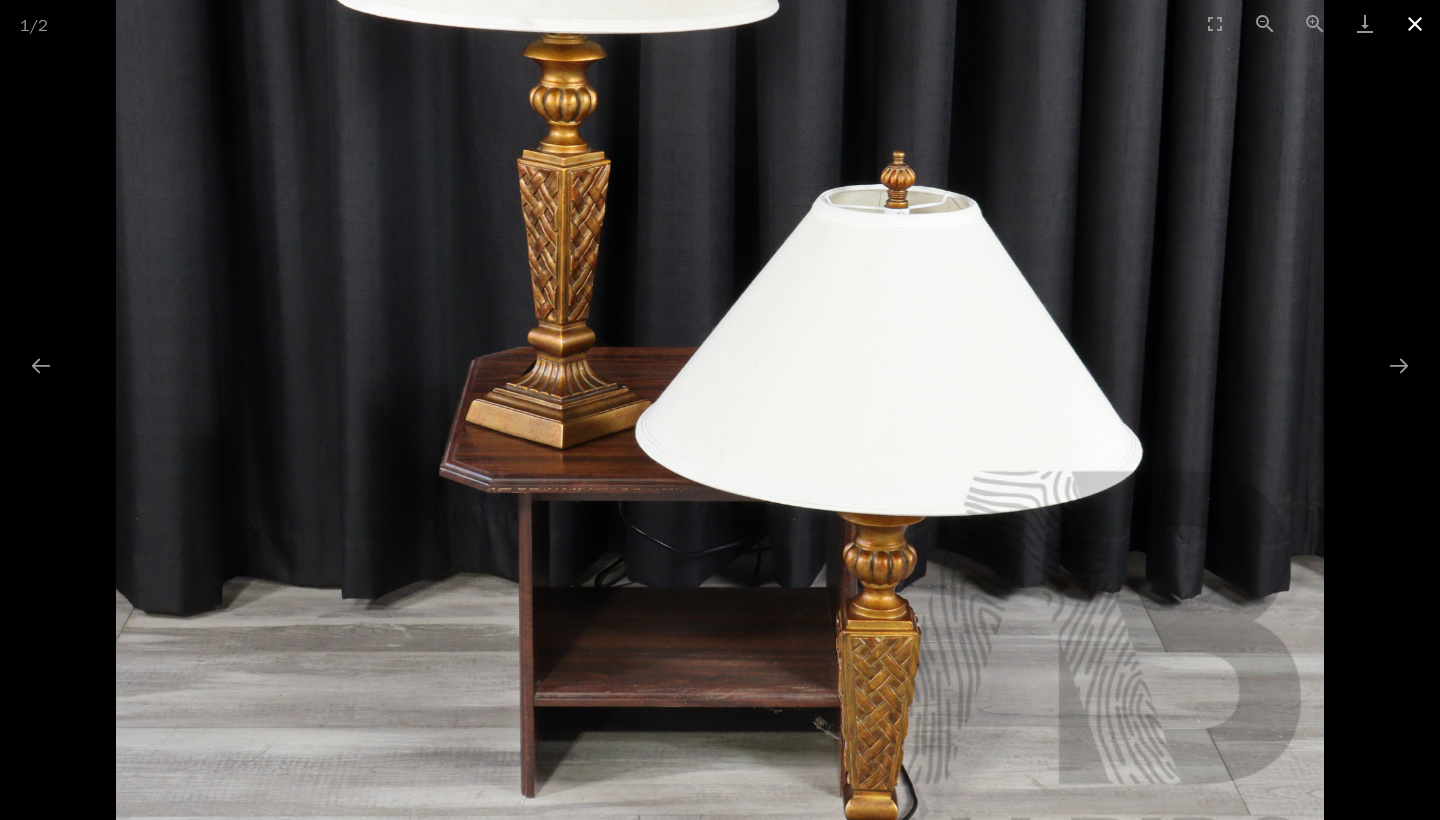click at bounding box center (1415, 23) 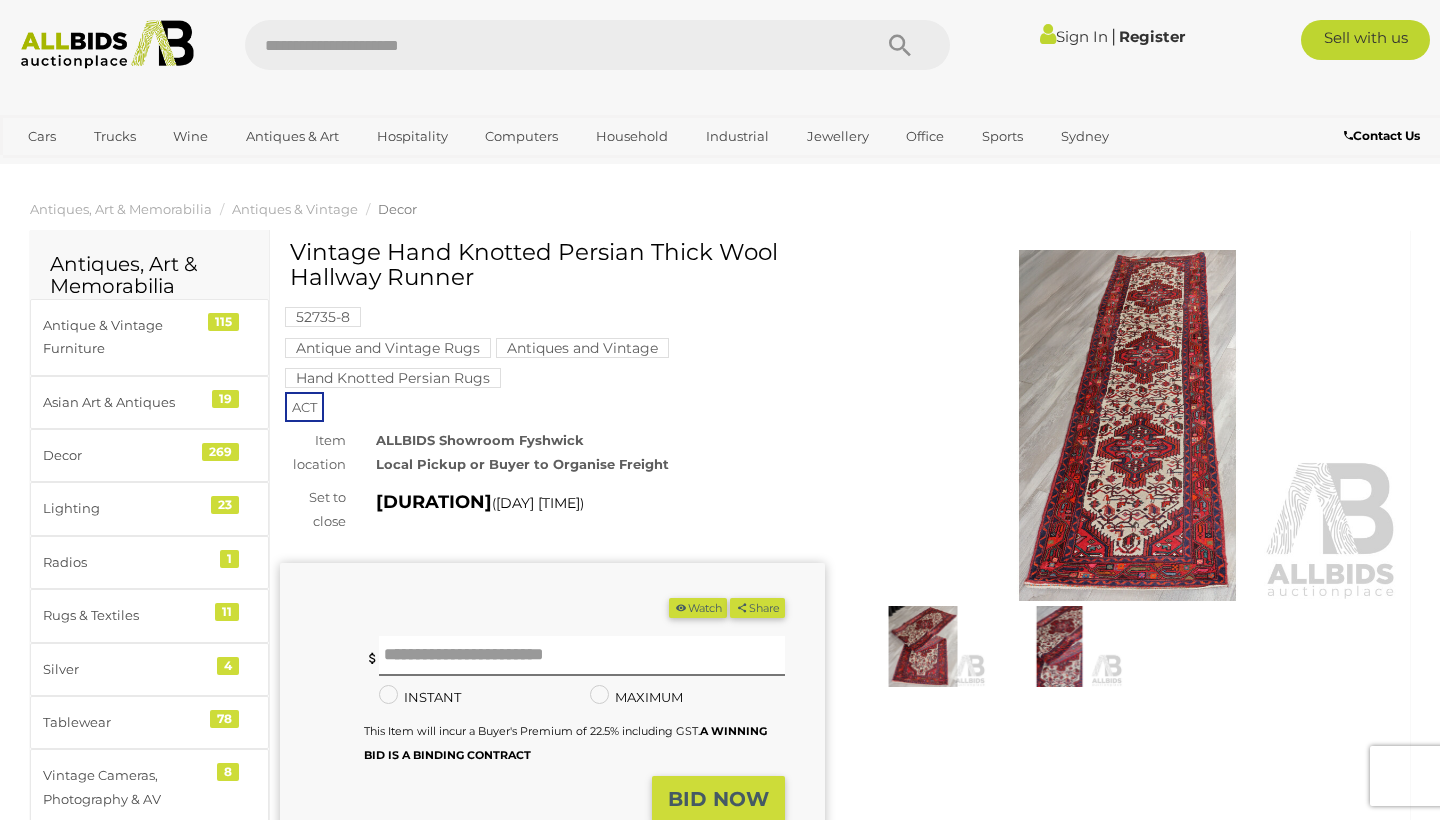 scroll, scrollTop: 0, scrollLeft: 0, axis: both 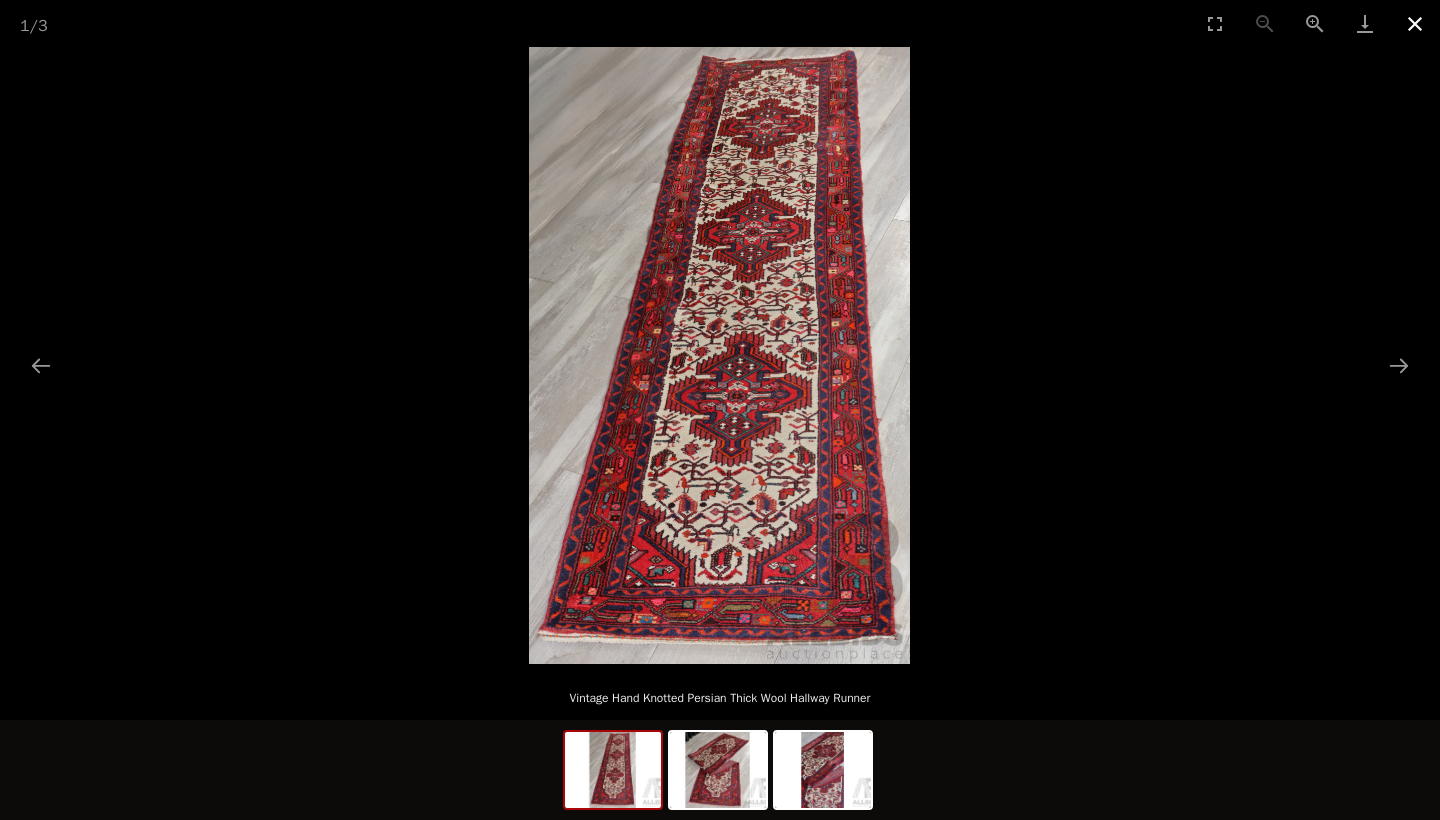 click at bounding box center (1415, 23) 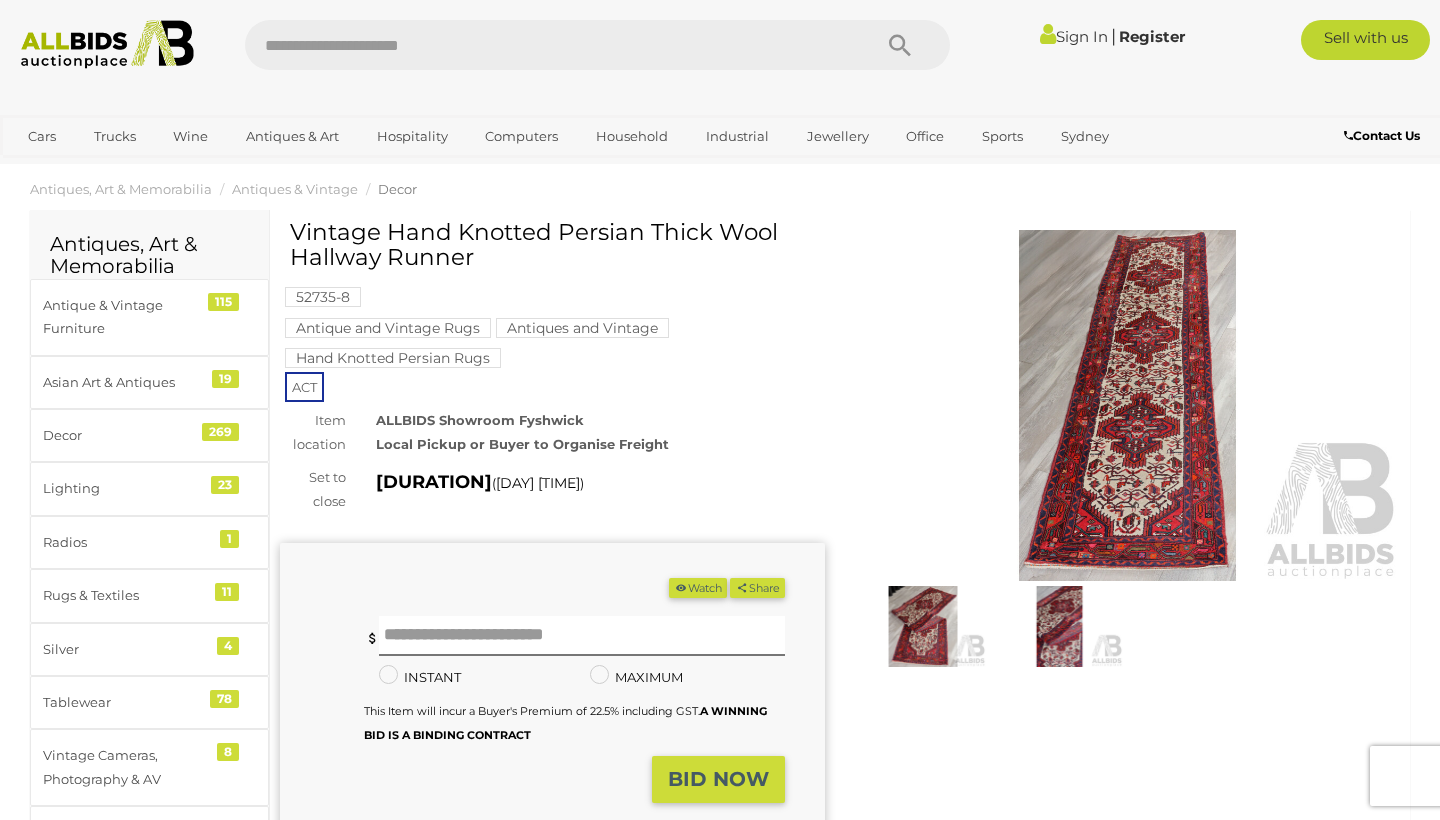 scroll, scrollTop: 21, scrollLeft: 0, axis: vertical 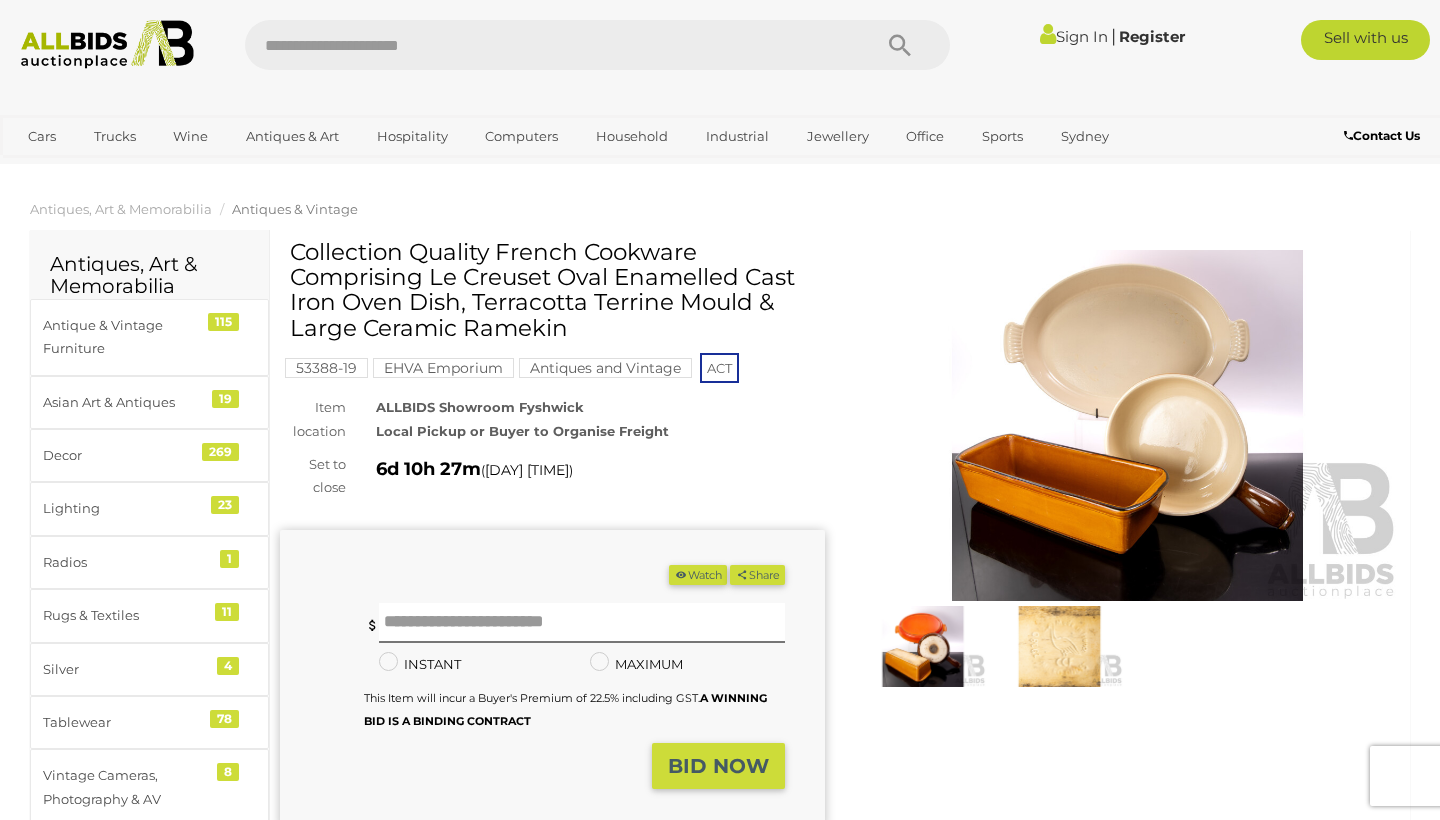 click at bounding box center [1127, 425] 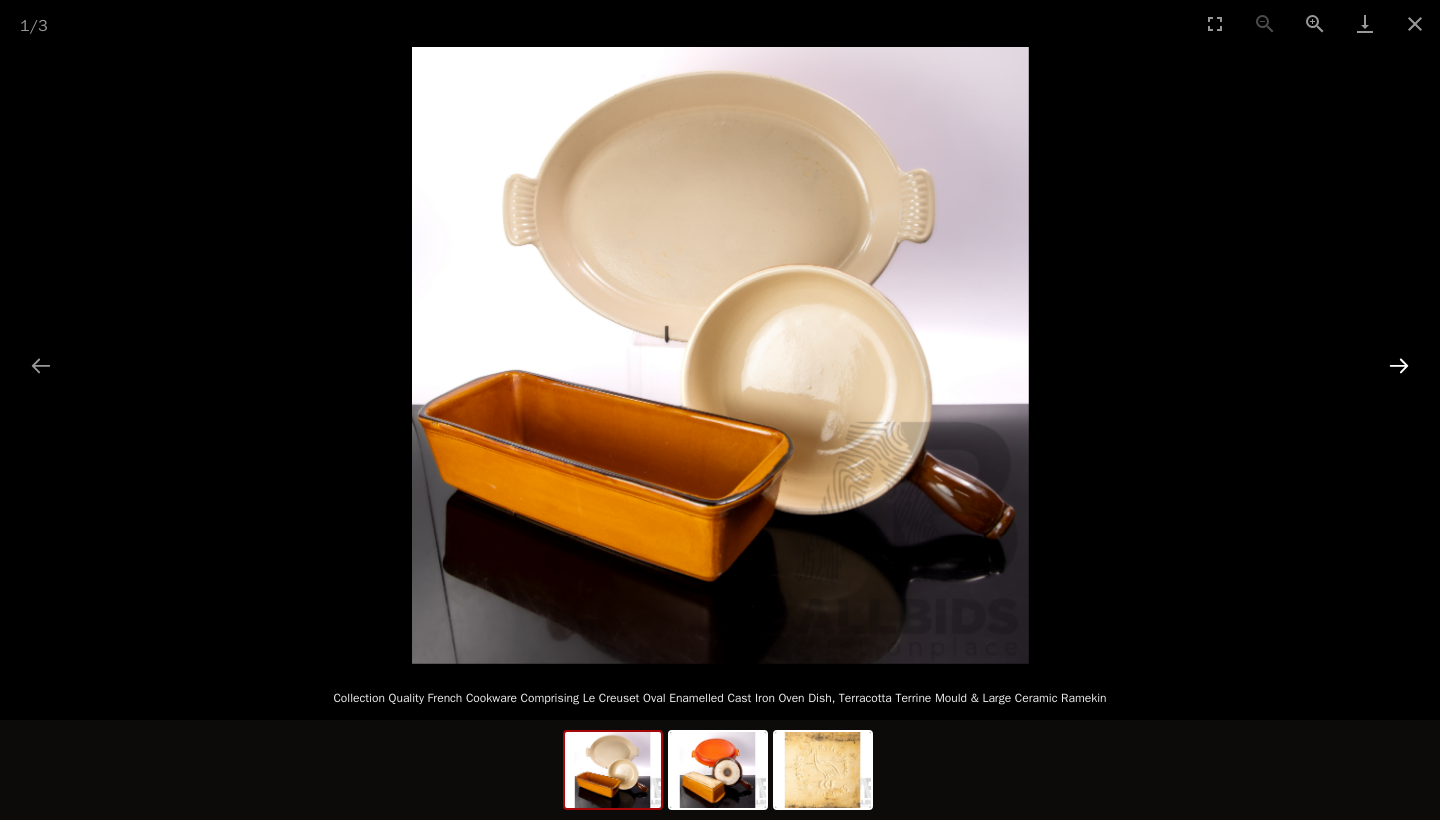 click at bounding box center [1399, 365] 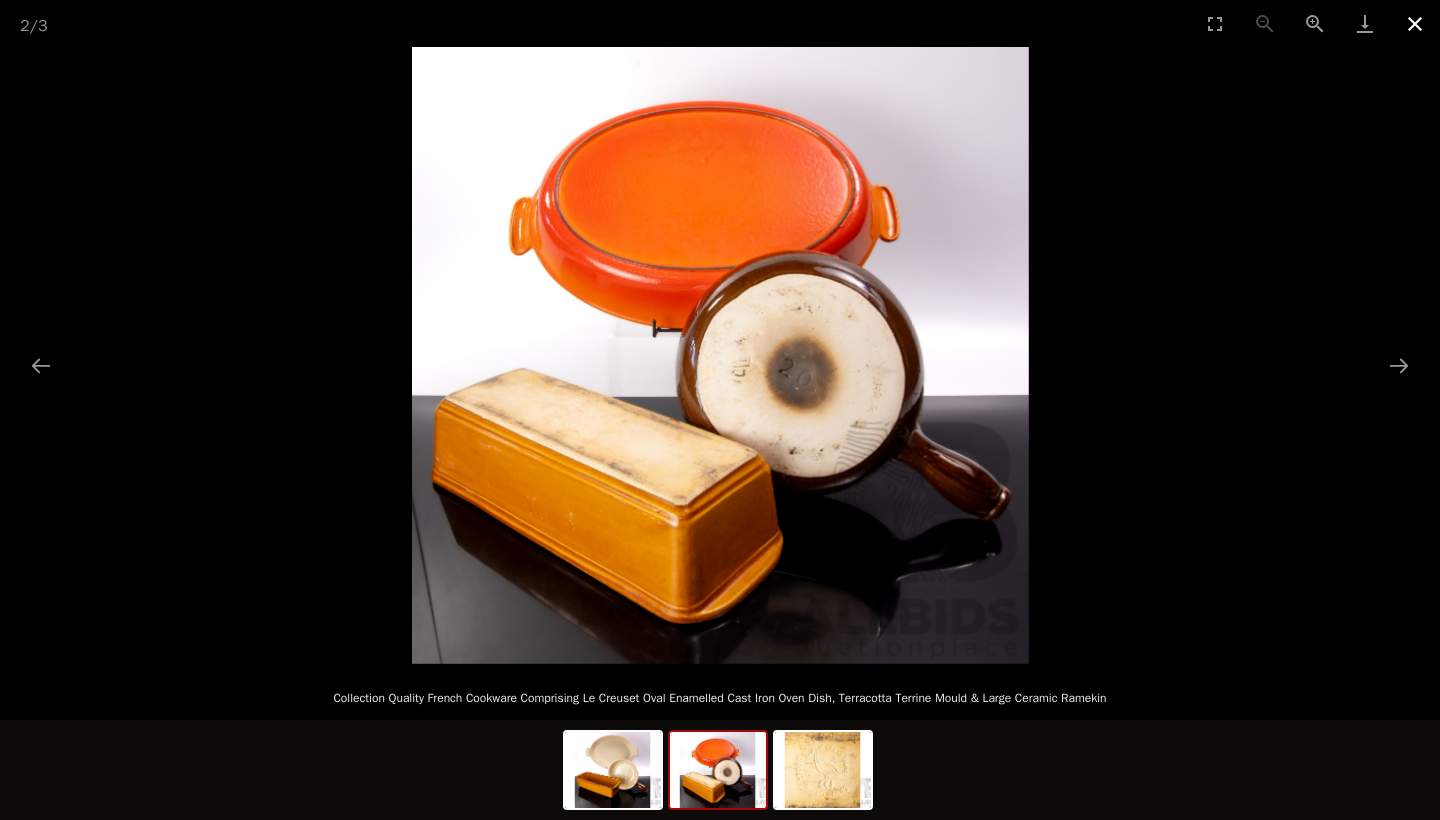 click at bounding box center [1415, 23] 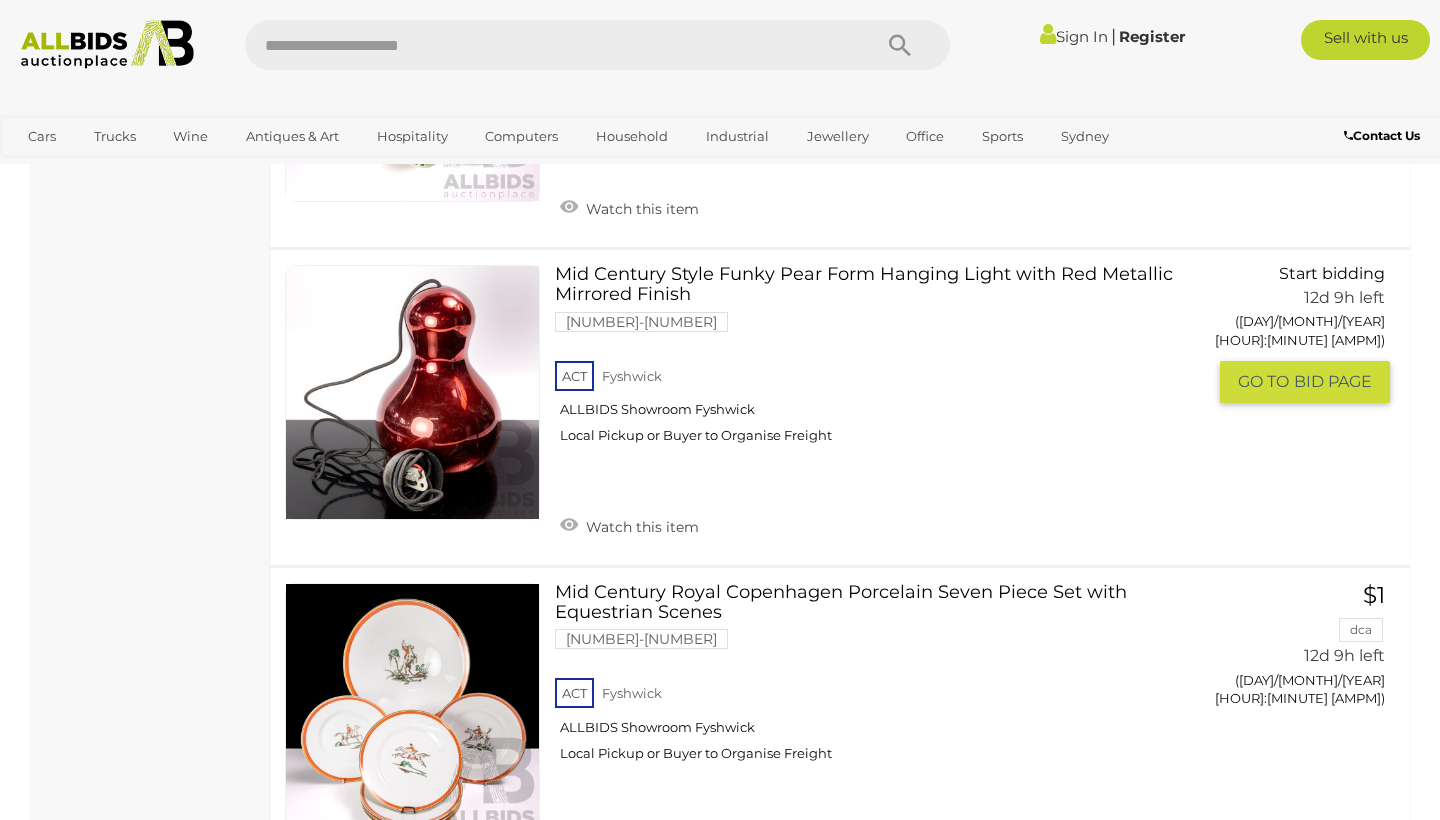 scroll, scrollTop: 25365, scrollLeft: 0, axis: vertical 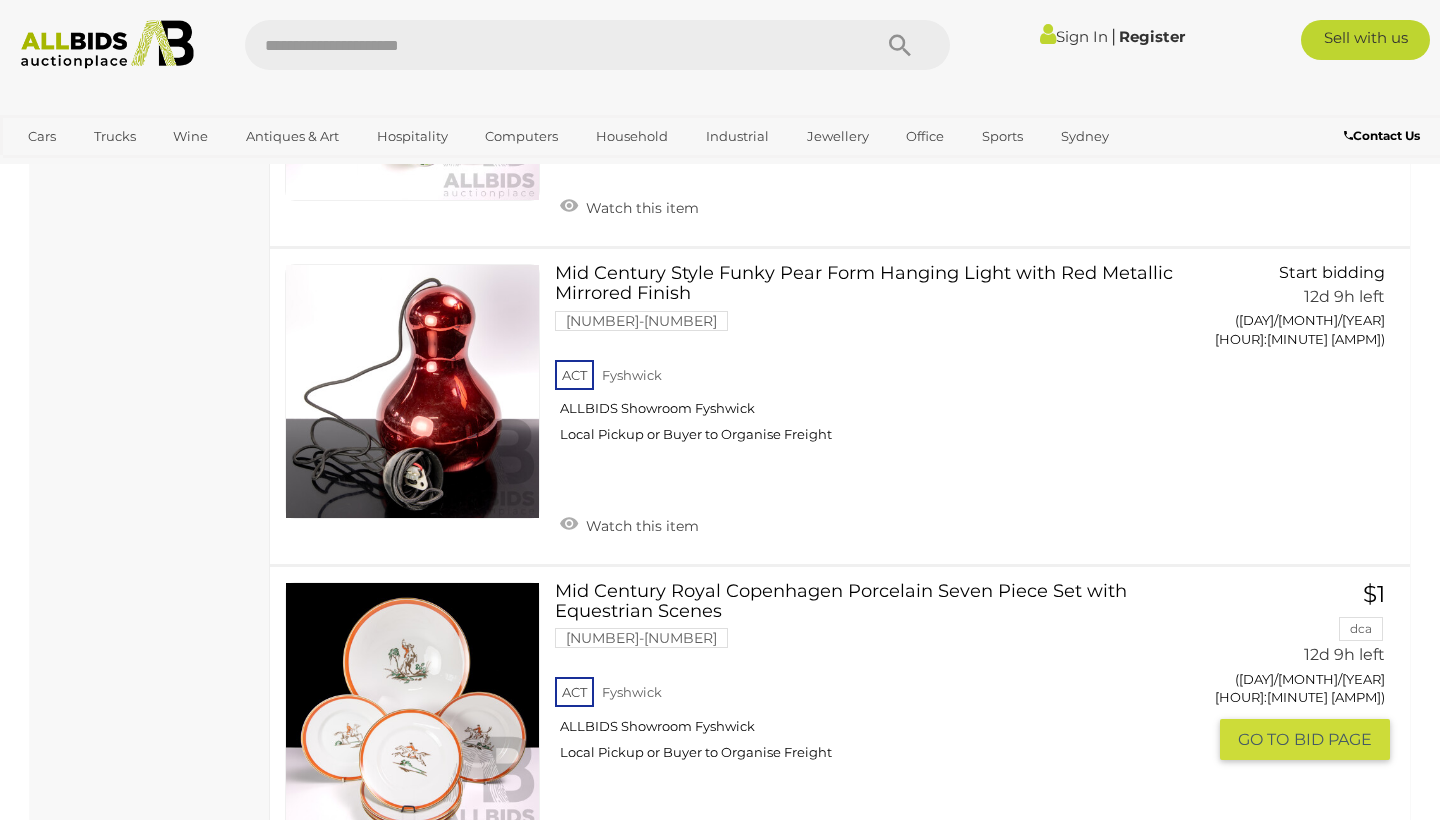 click on "Mid Century Royal Copenhagen Porcelain Seven Piece Set with Equestrian Scenes
[NUMBER]-[NUMBER]
ACT" at bounding box center [887, 679] 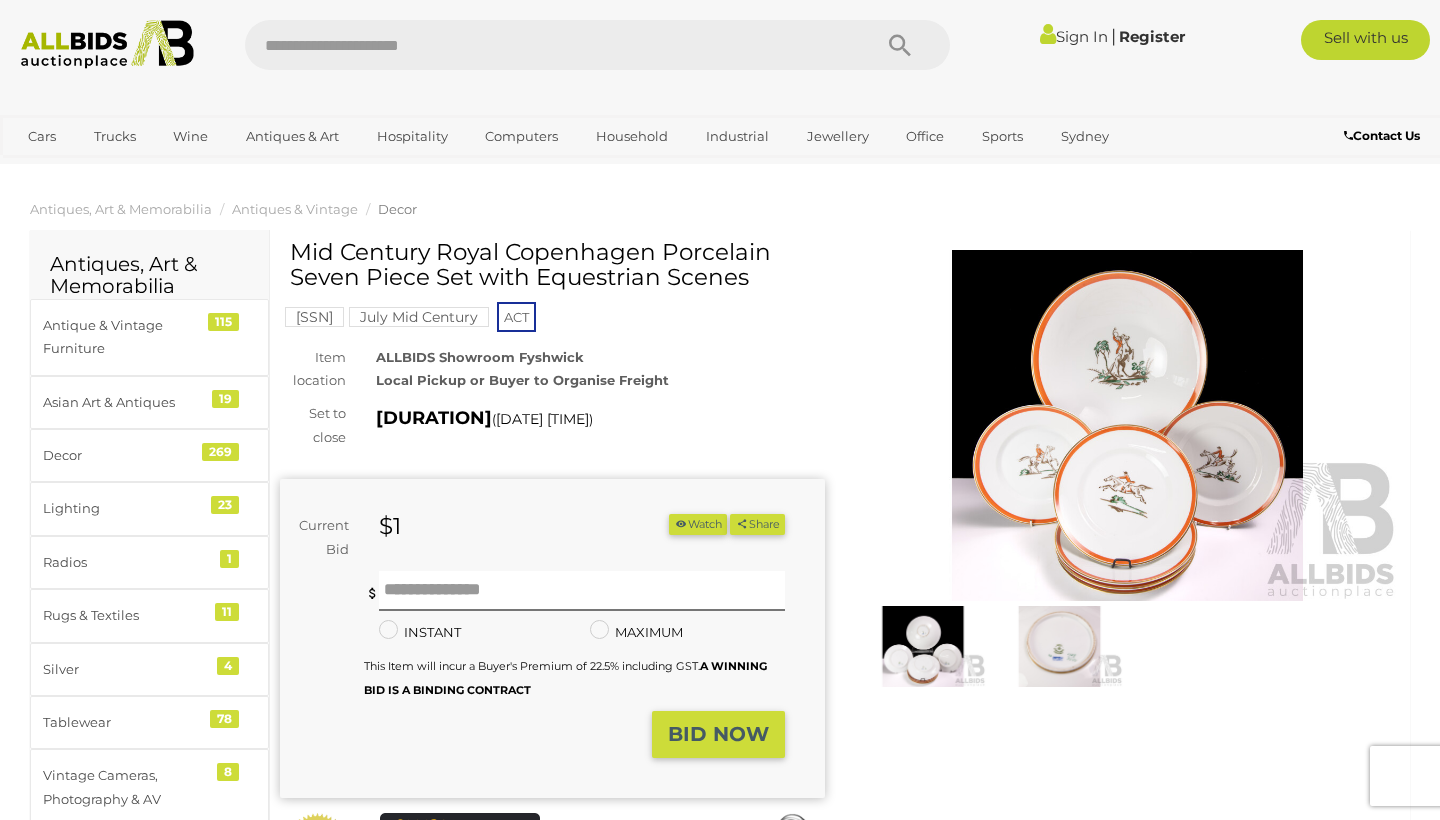 scroll, scrollTop: 0, scrollLeft: 0, axis: both 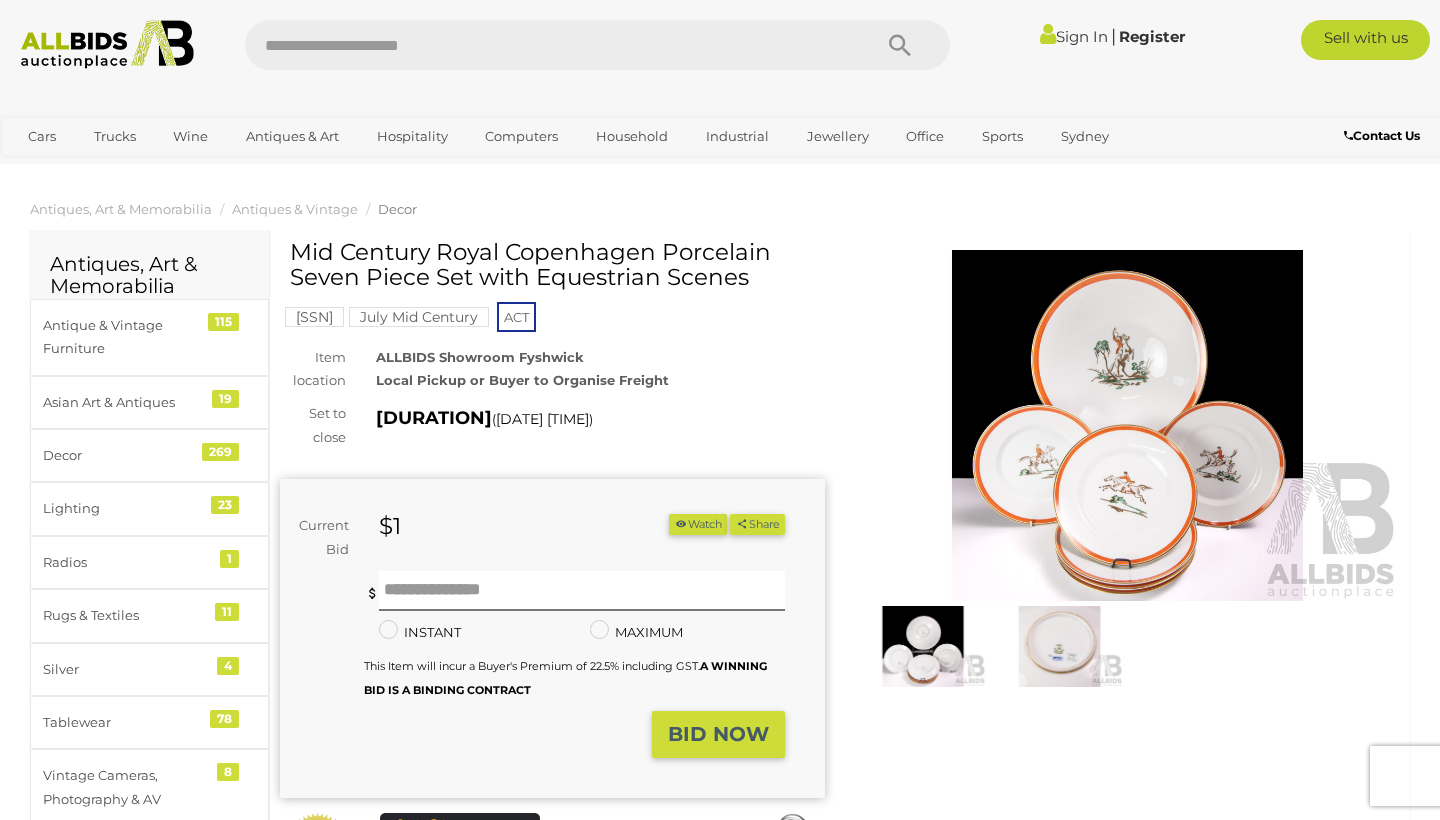 click at bounding box center (1127, 425) 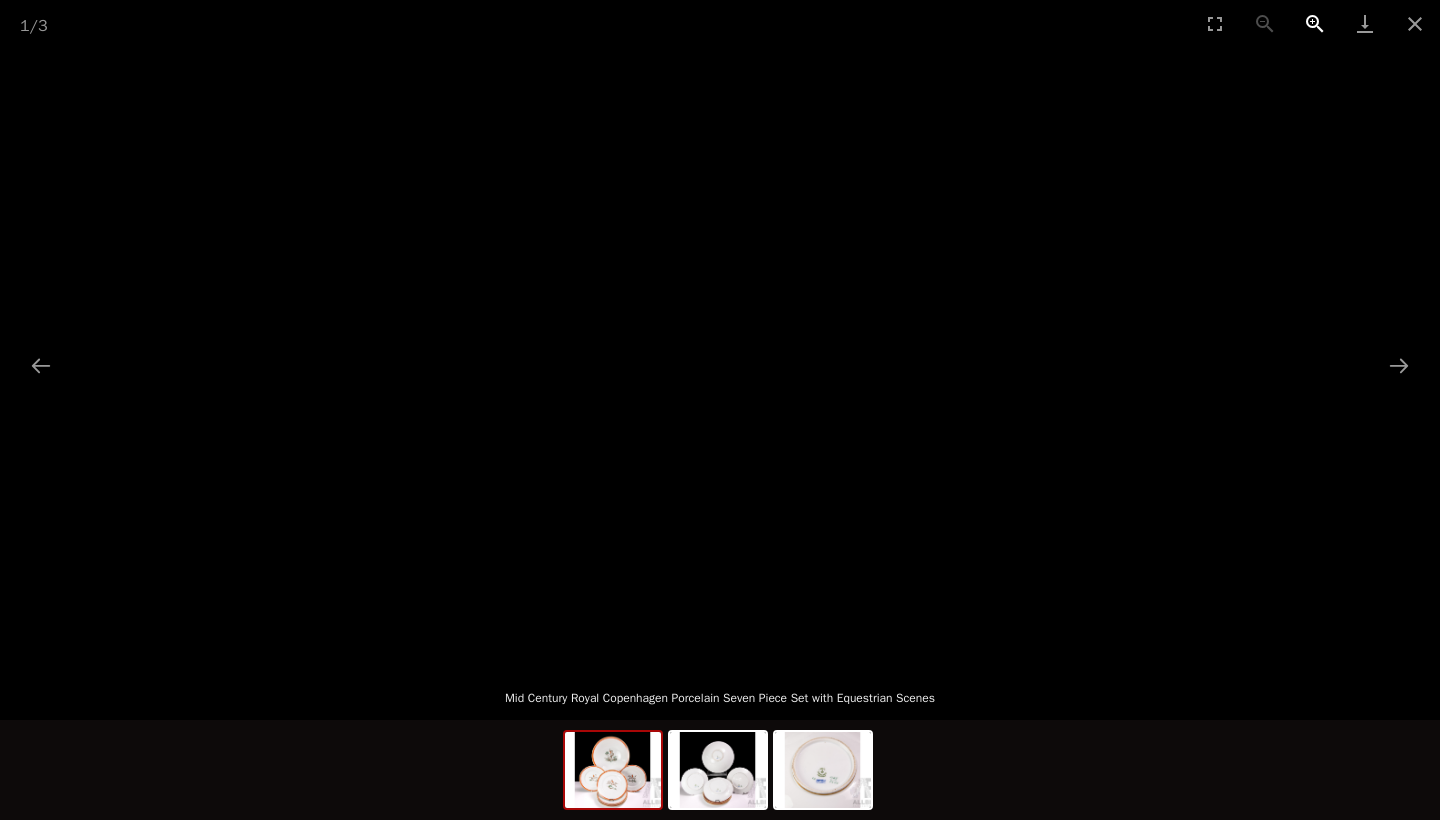 click at bounding box center (1315, 23) 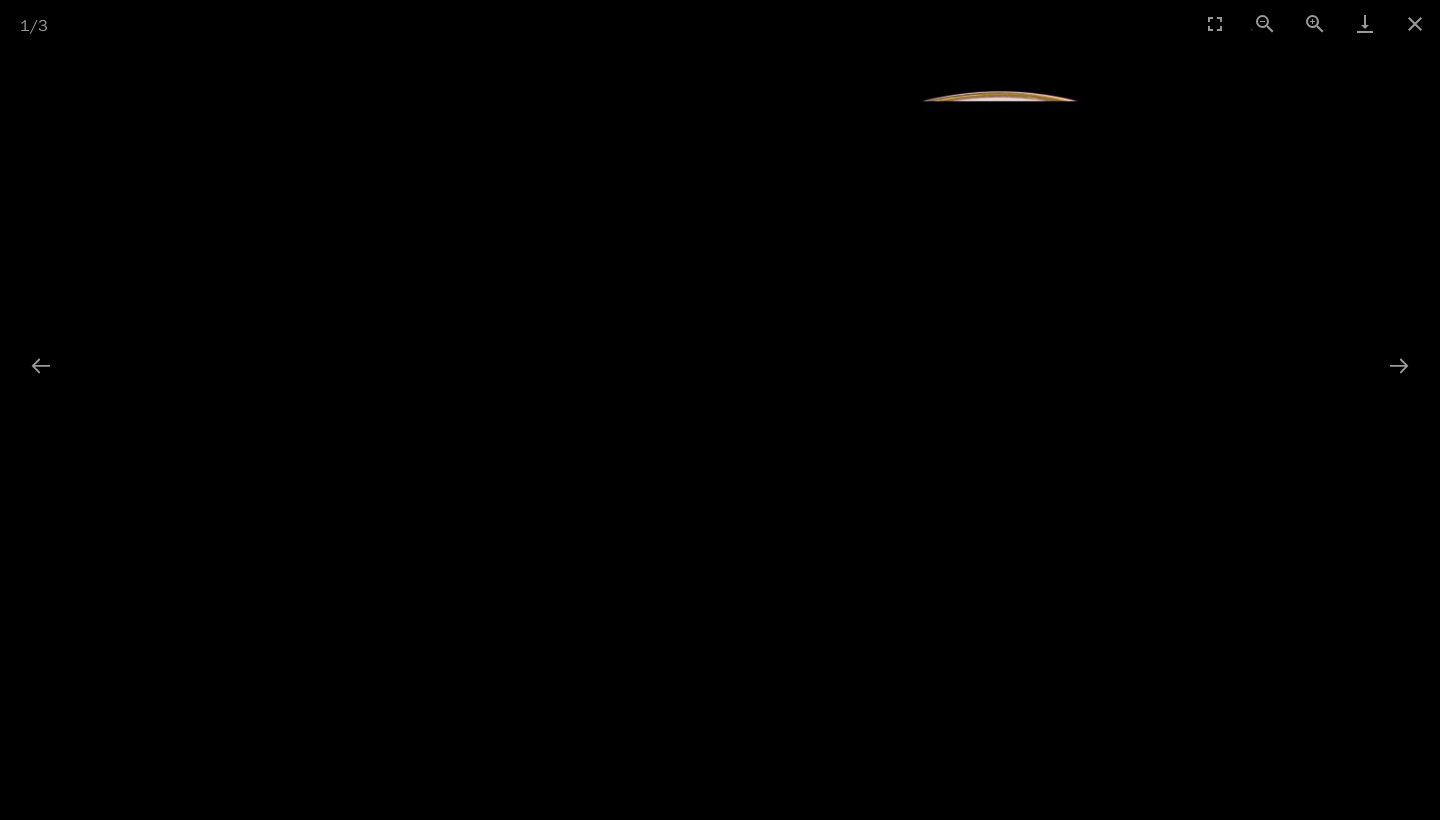 scroll, scrollTop: 417, scrollLeft: 0, axis: vertical 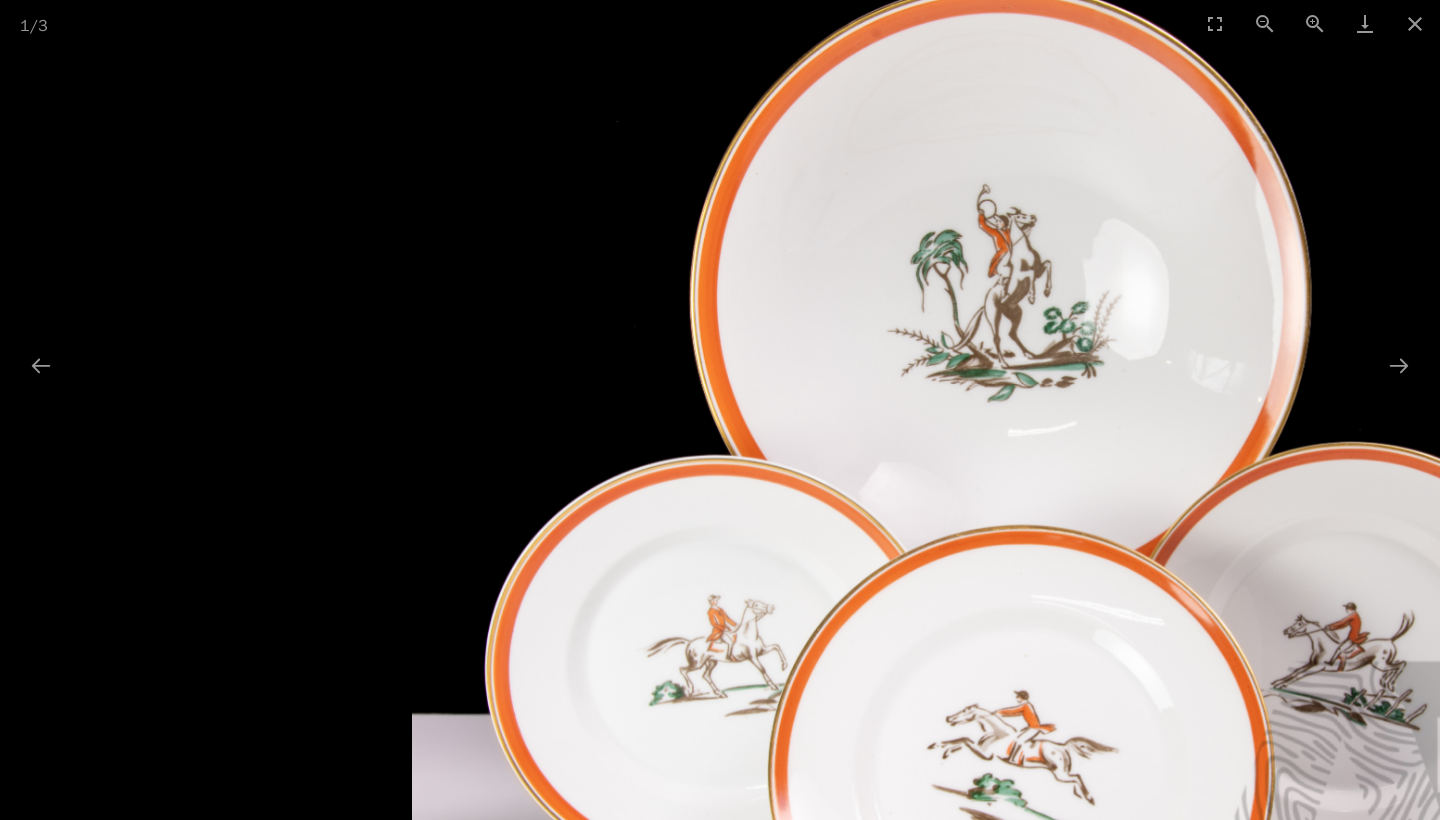drag, startPoint x: 1078, startPoint y: 302, endPoint x: 835, endPoint y: 192, distance: 266.7377 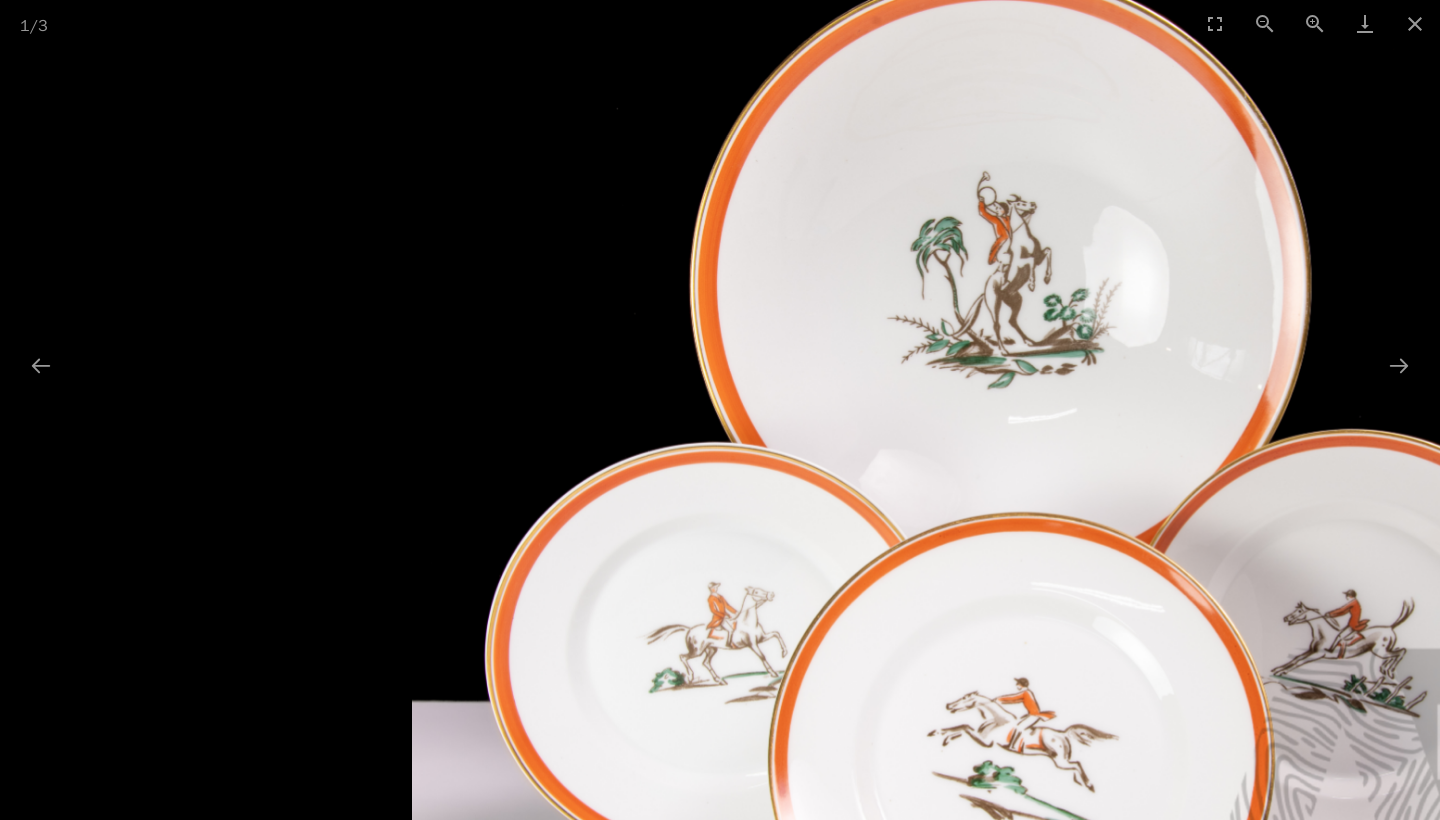 scroll, scrollTop: 0, scrollLeft: 0, axis: both 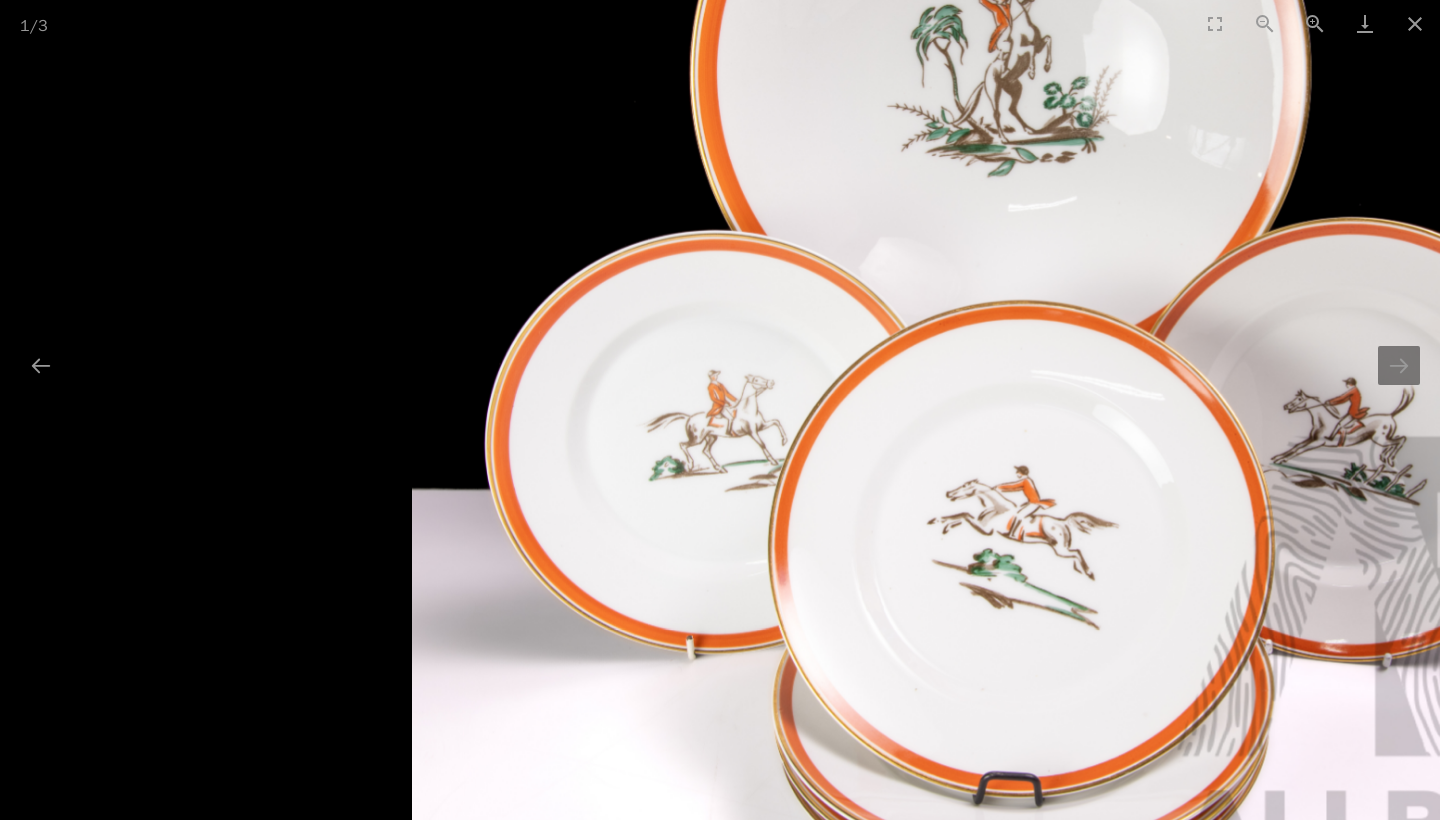 drag, startPoint x: 1118, startPoint y: 521, endPoint x: 919, endPoint y: 309, distance: 290.76624 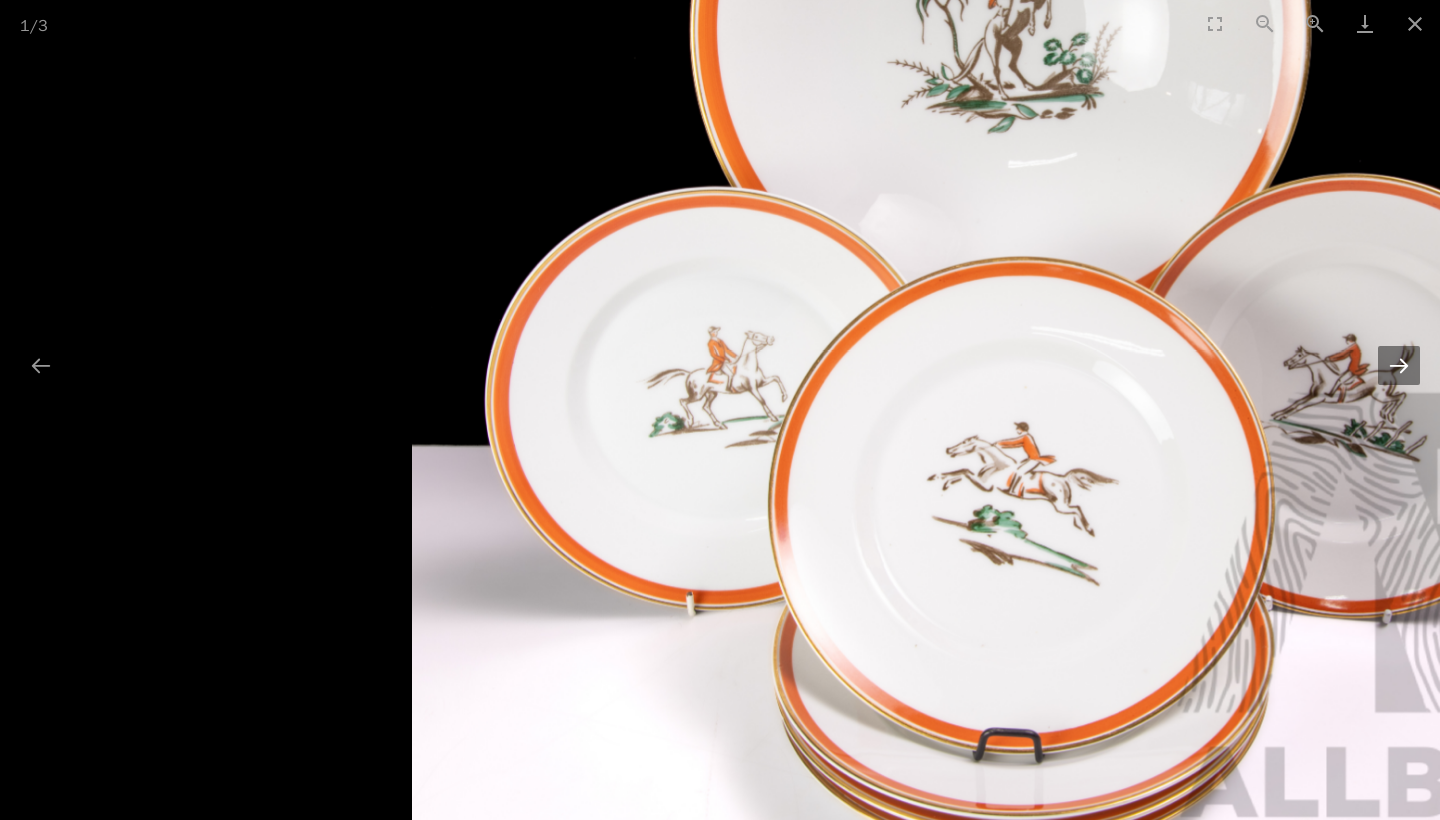click at bounding box center [1399, 365] 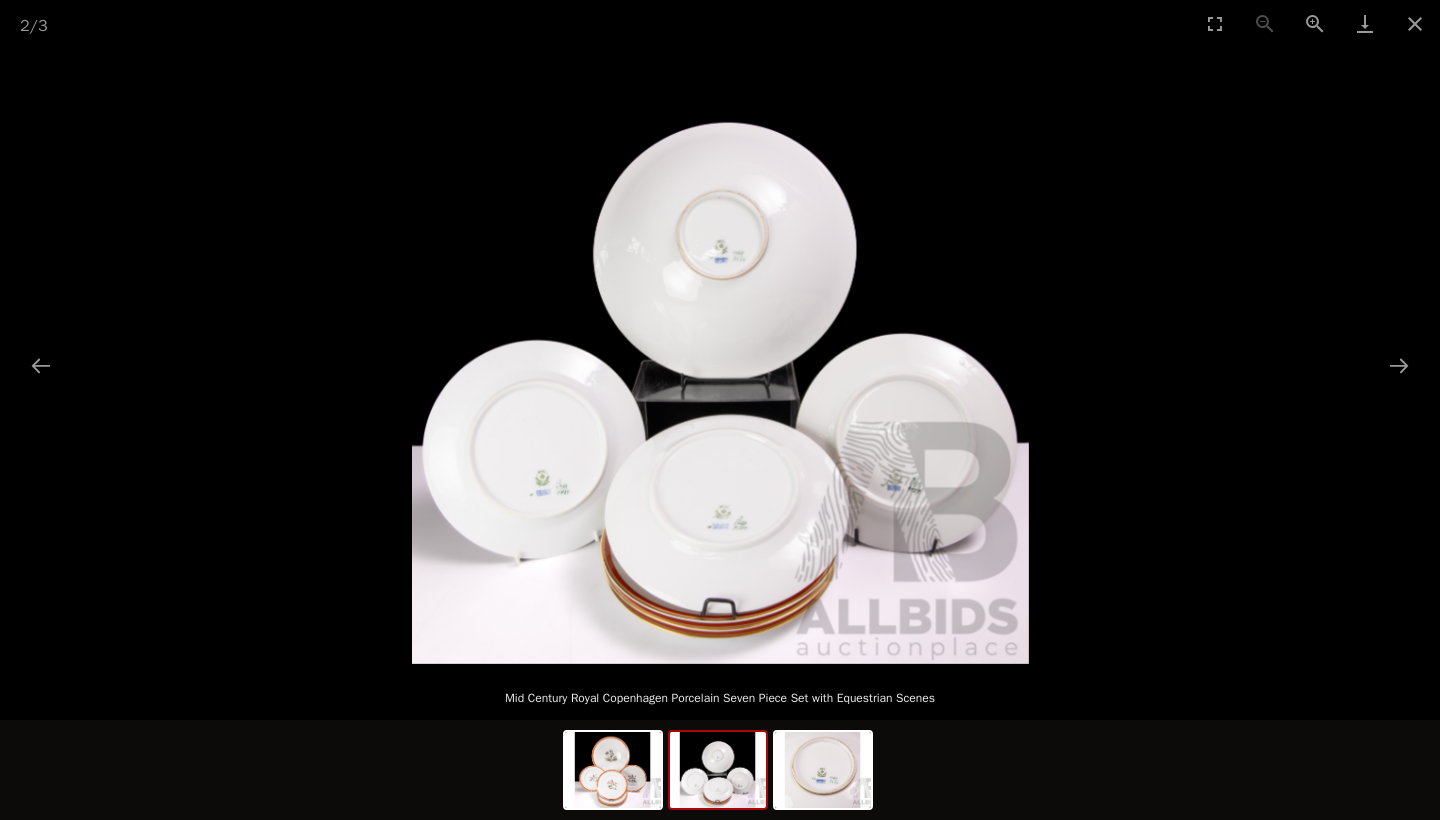 click at bounding box center [720, 355] 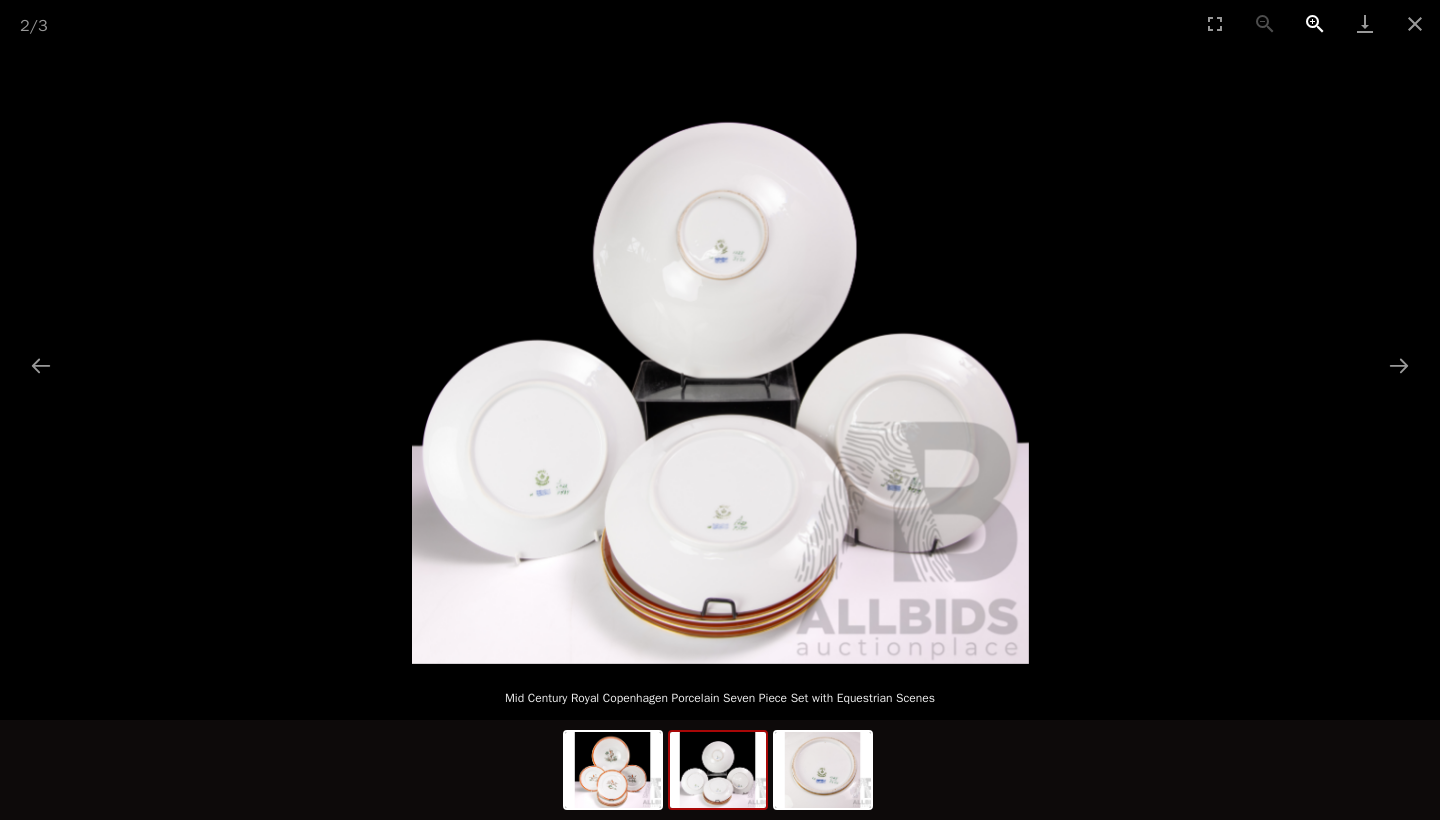 click at bounding box center [1315, 23] 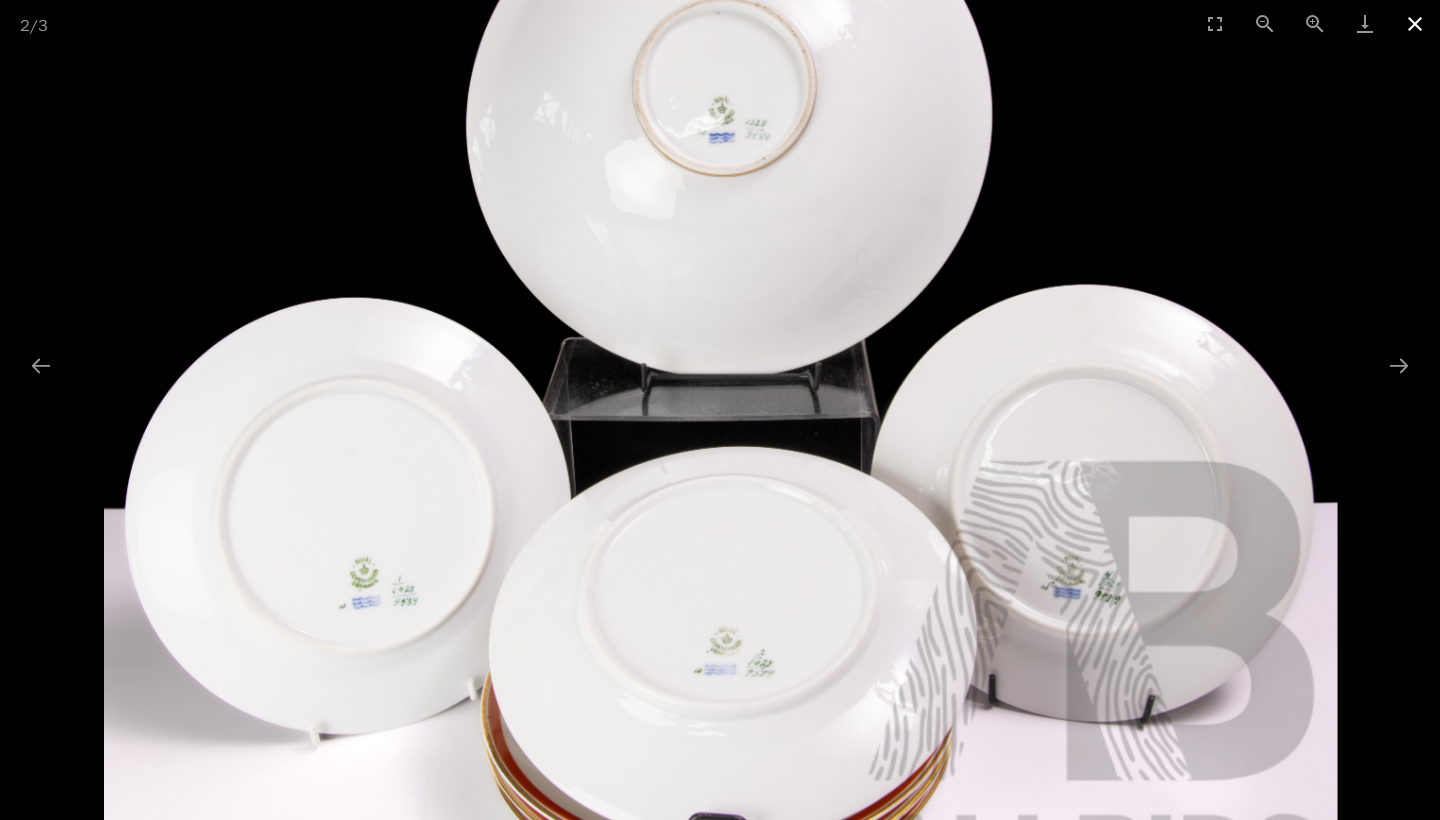 click at bounding box center [1415, 23] 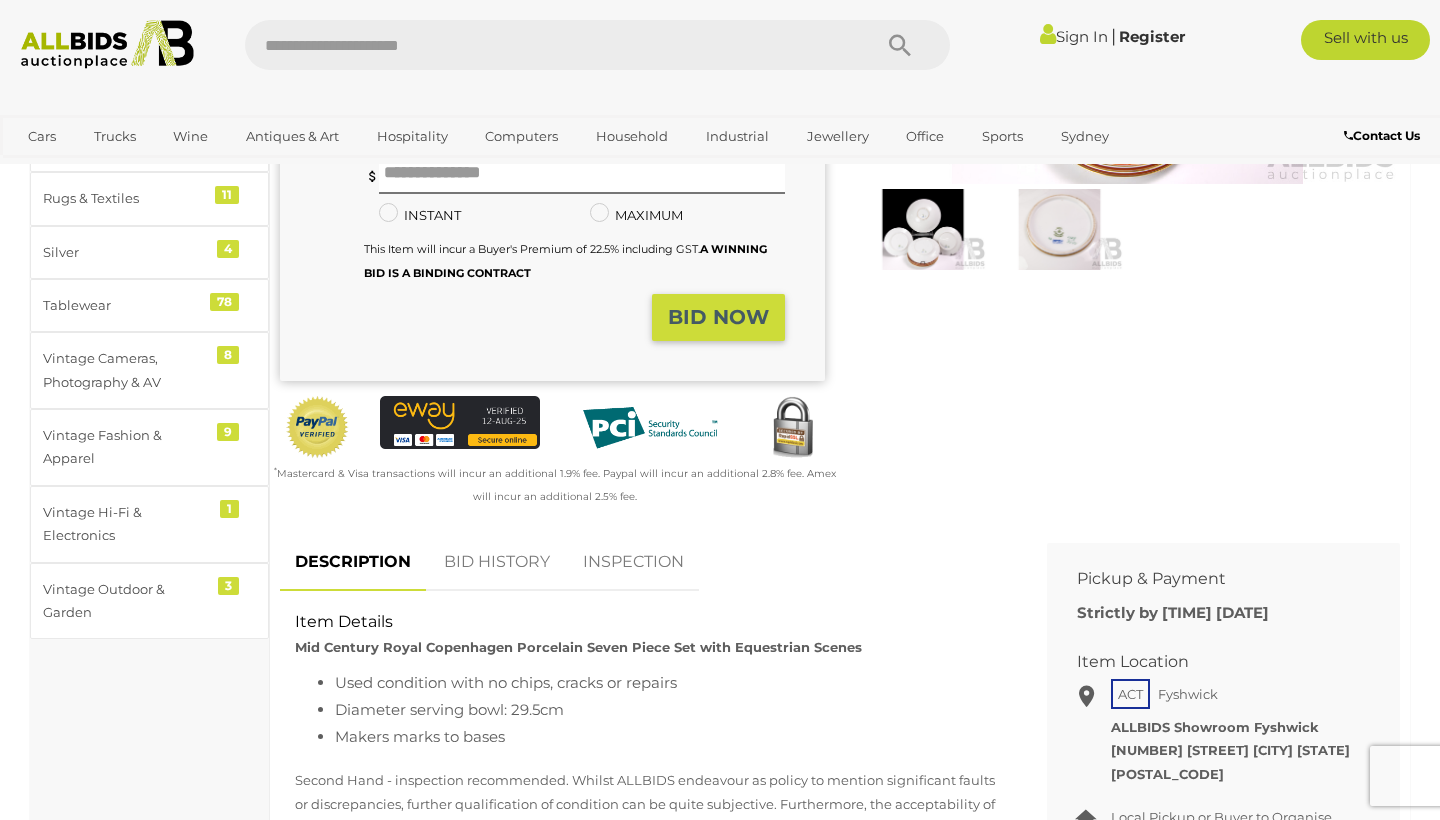 scroll, scrollTop: 0, scrollLeft: 0, axis: both 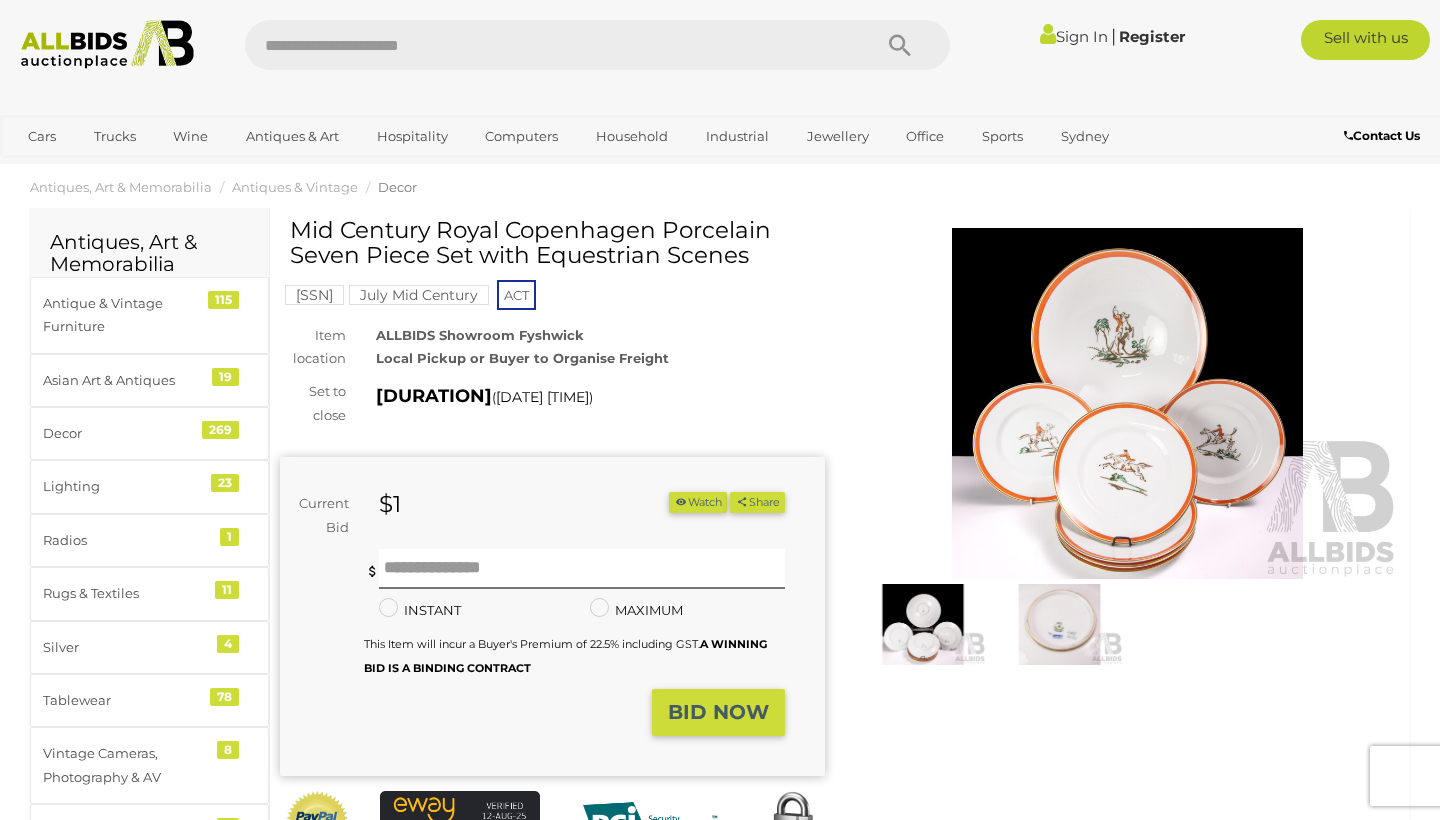 click at bounding box center [923, 624] 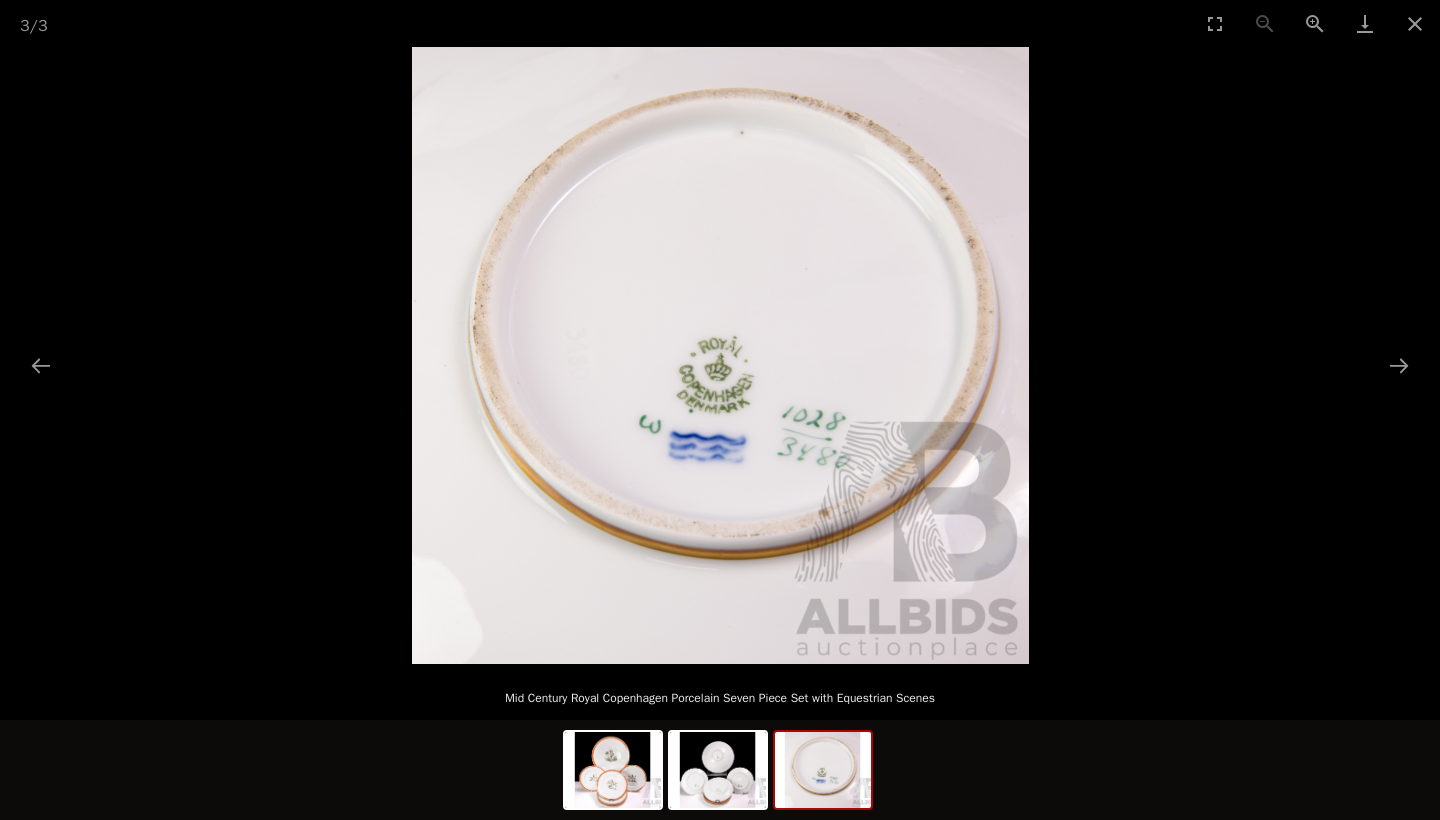 click at bounding box center [720, 355] 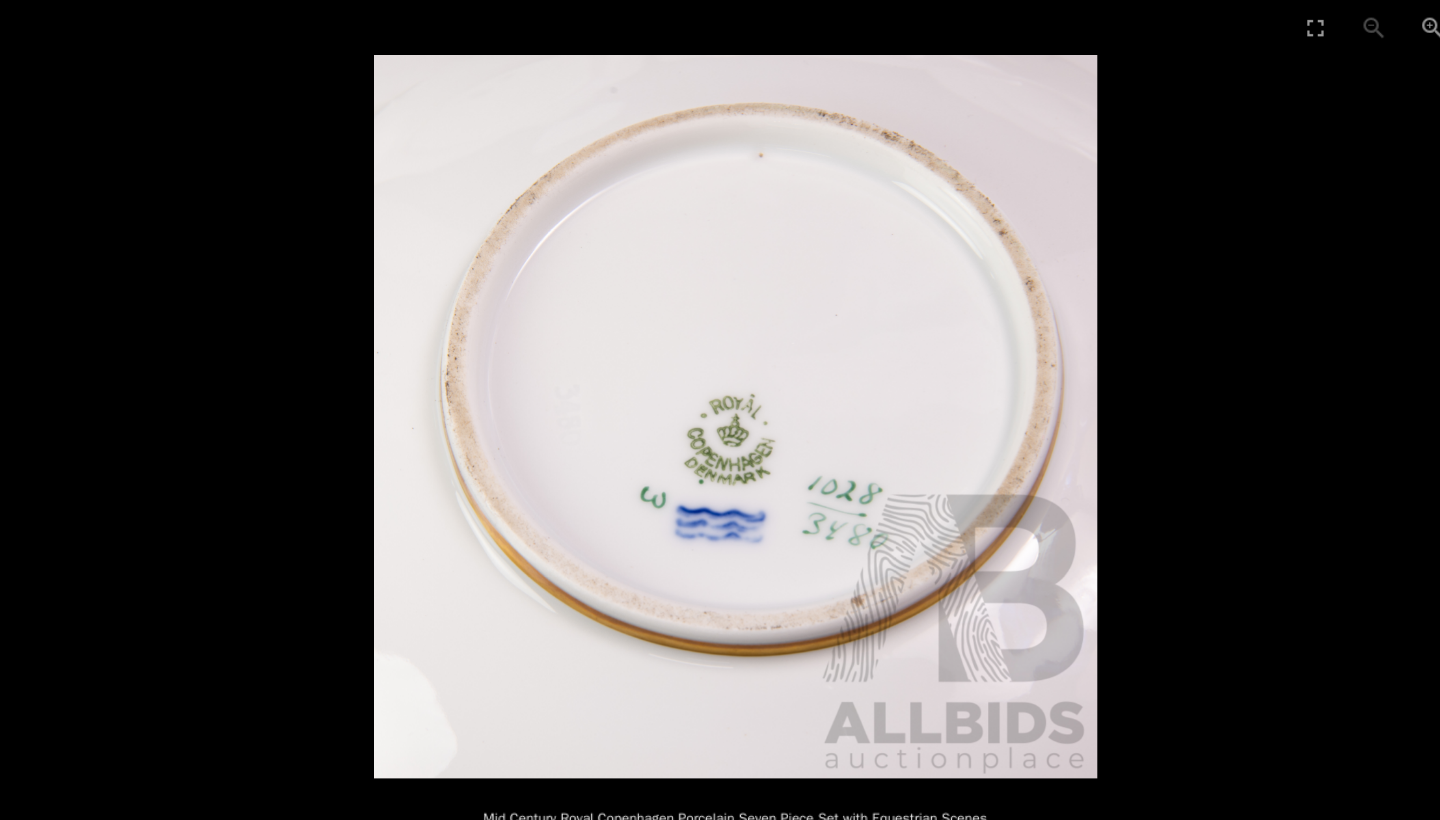 scroll, scrollTop: 26, scrollLeft: 0, axis: vertical 